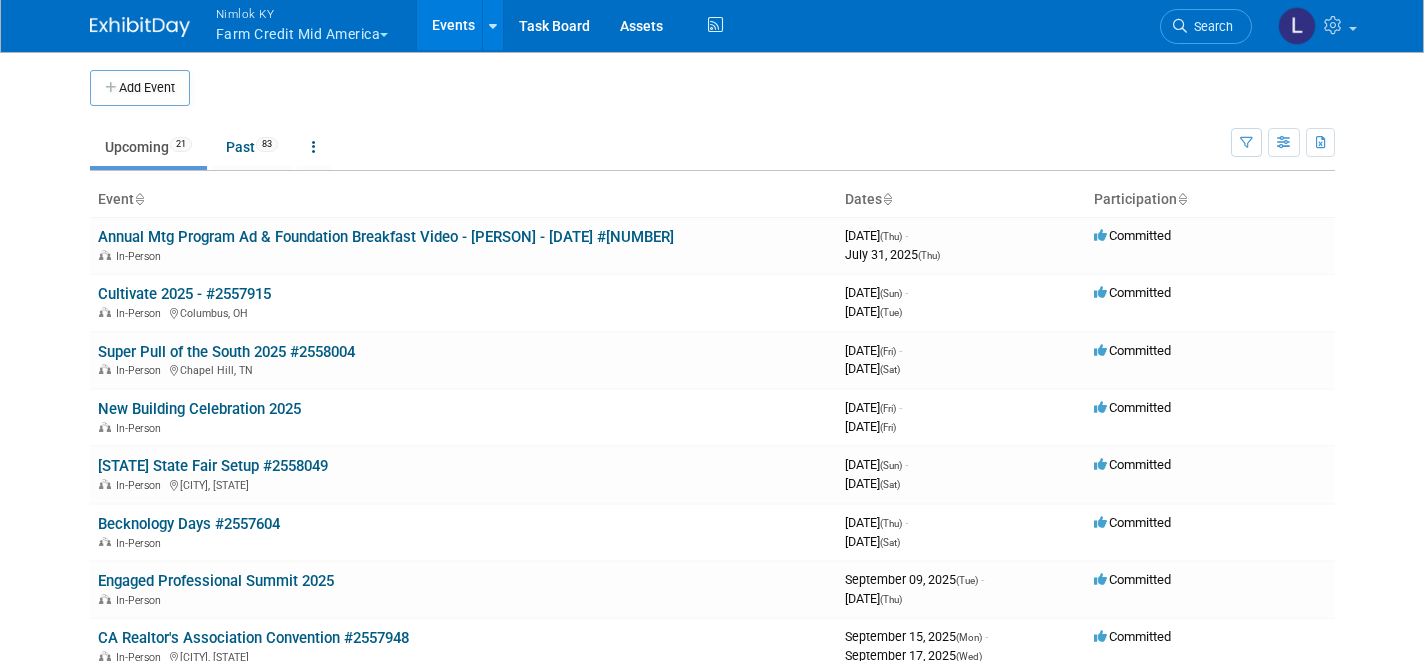 scroll, scrollTop: 0, scrollLeft: 0, axis: both 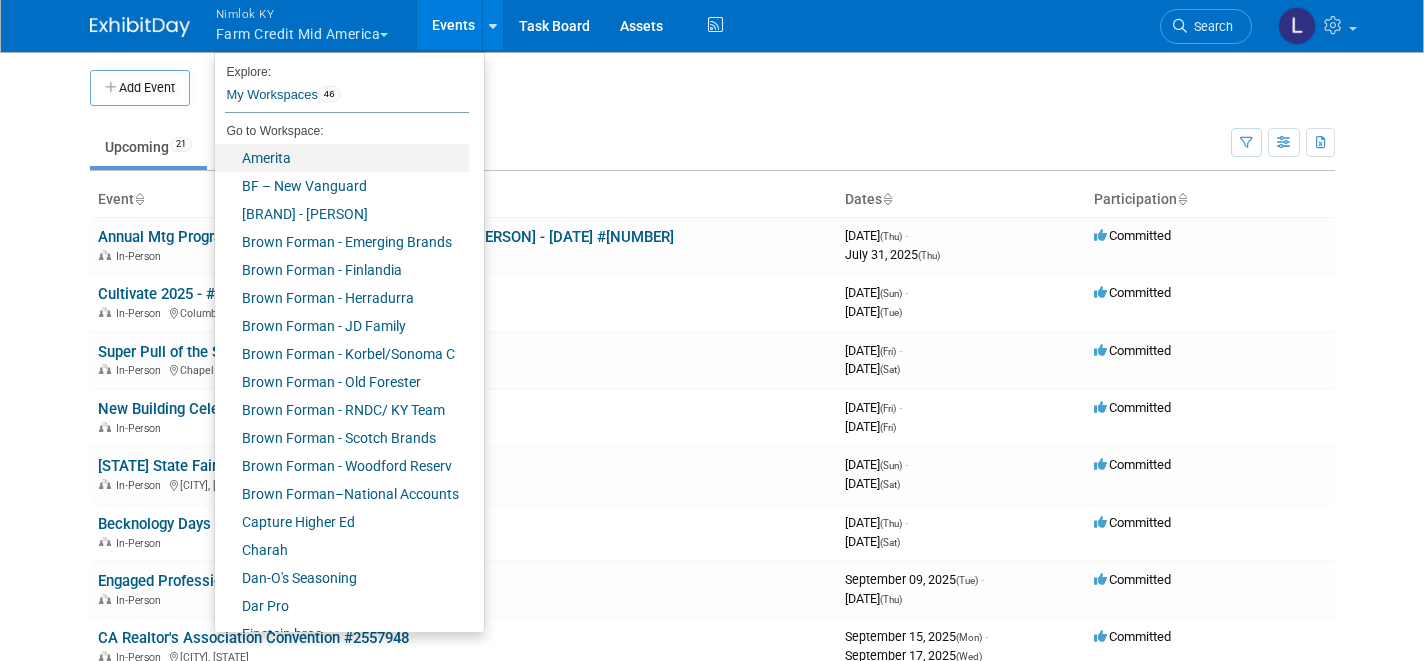 click on "Amerita" at bounding box center (342, 158) 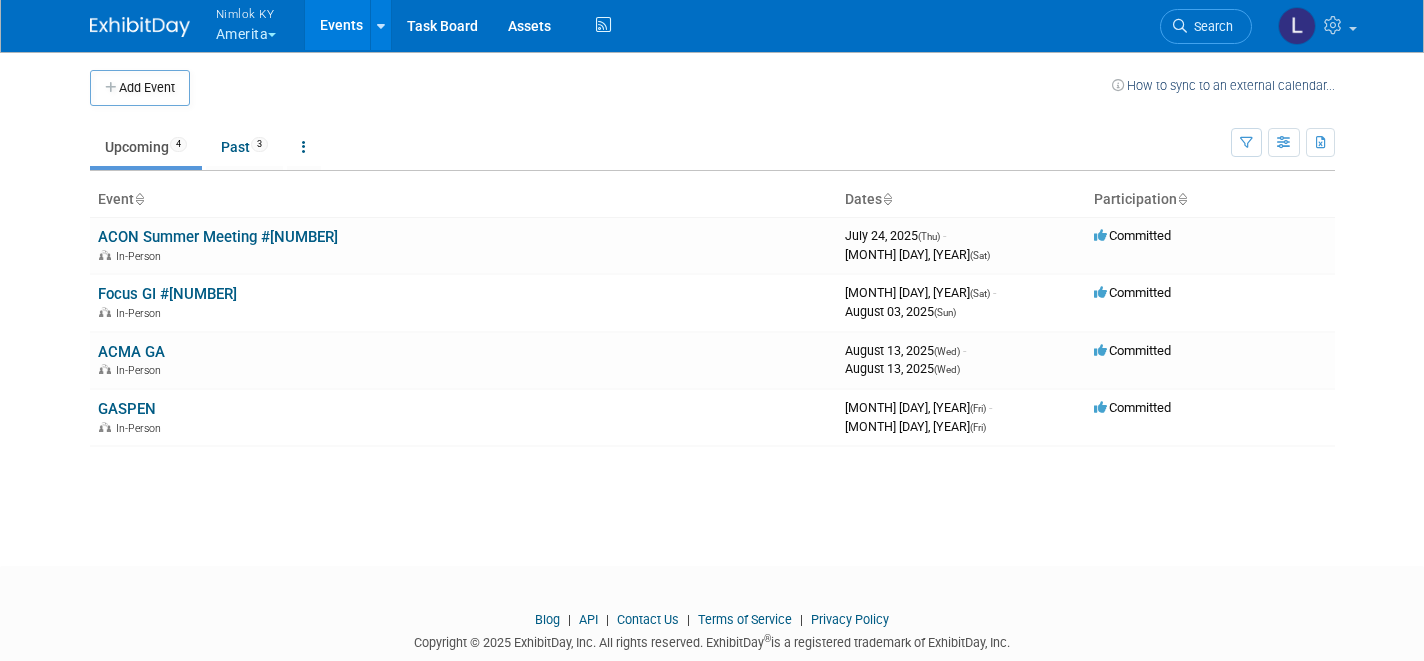 scroll, scrollTop: 0, scrollLeft: 0, axis: both 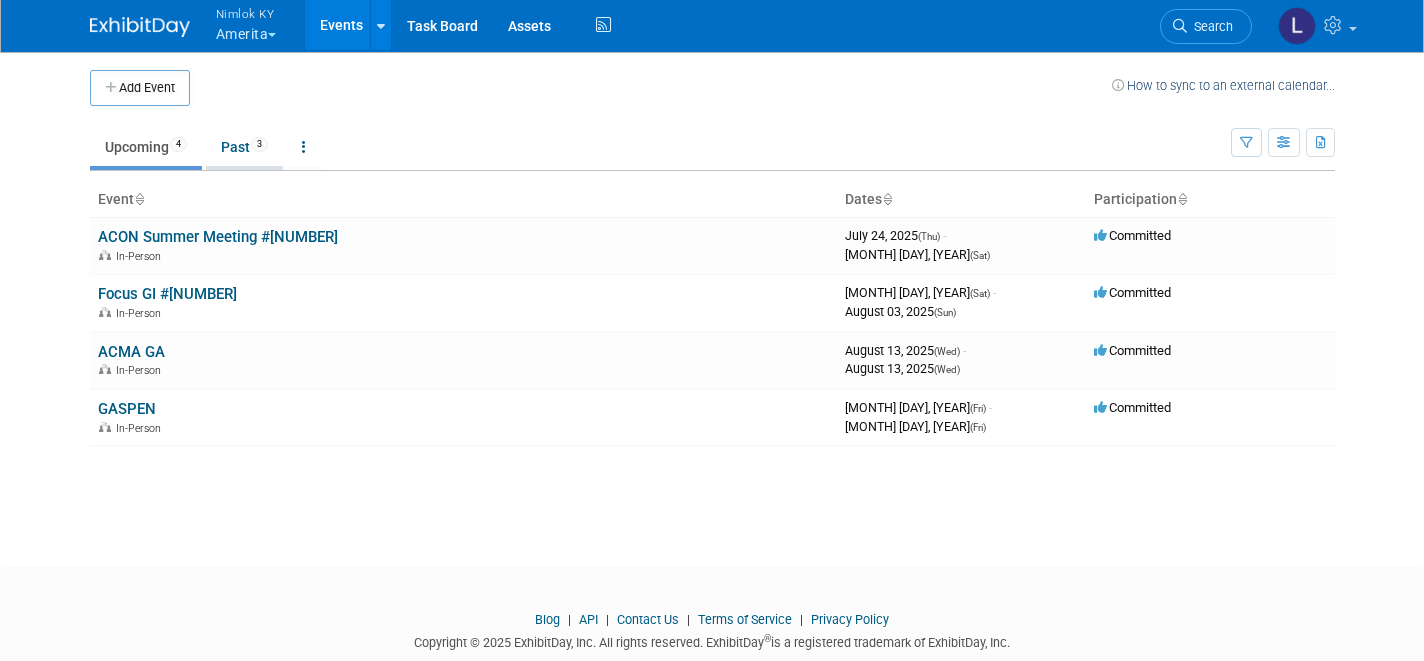 click on "Past
3" at bounding box center [244, 147] 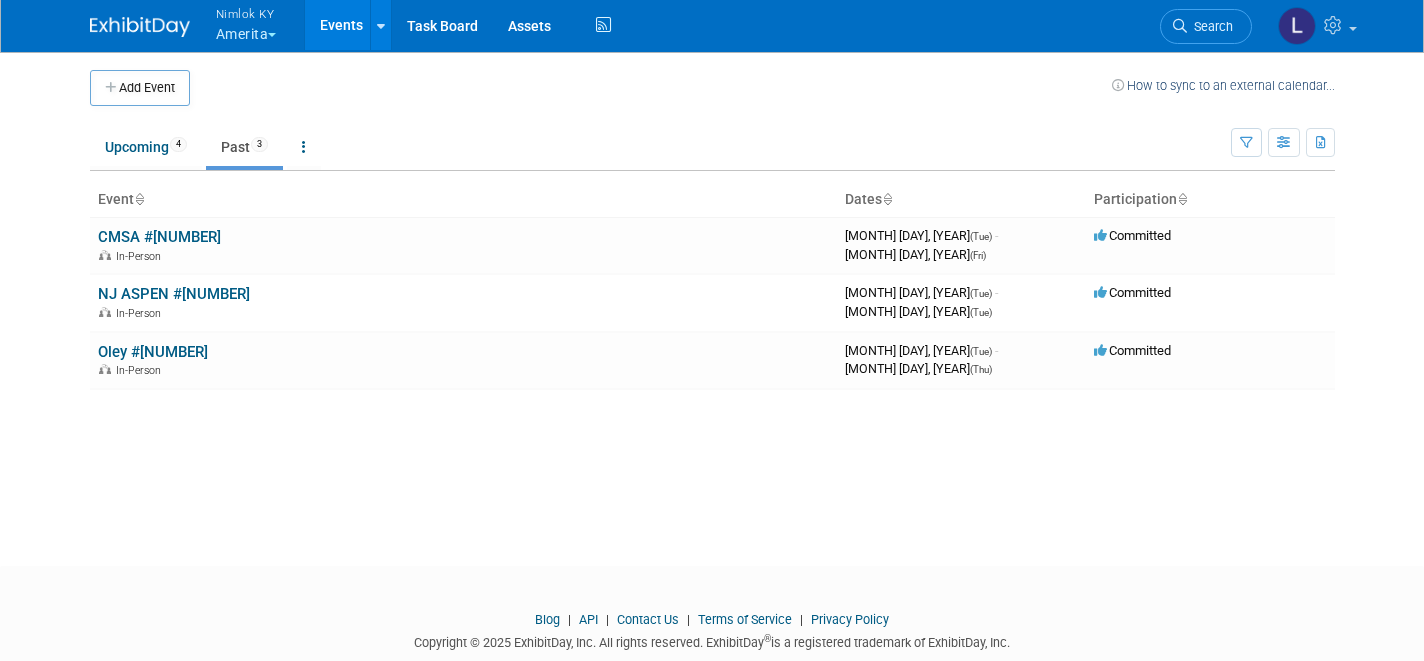 scroll, scrollTop: 0, scrollLeft: 0, axis: both 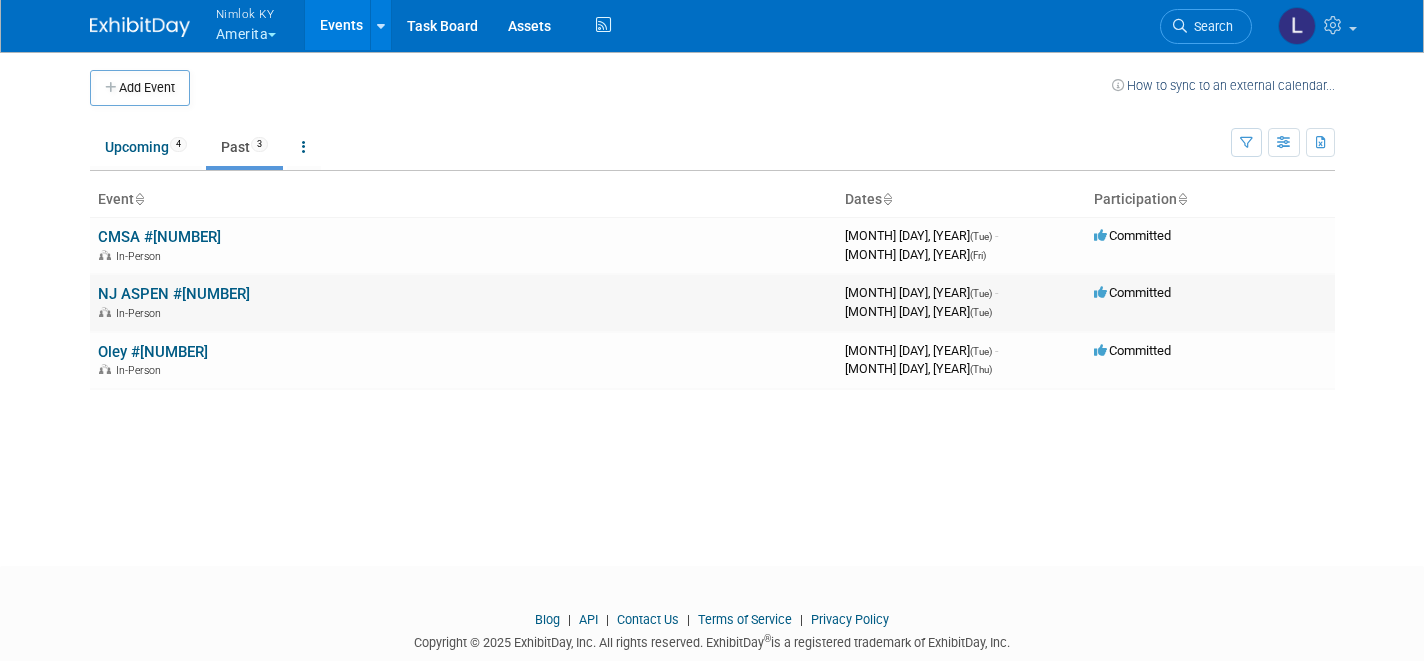 click on "NJ ASPEN #2557752" at bounding box center [174, 294] 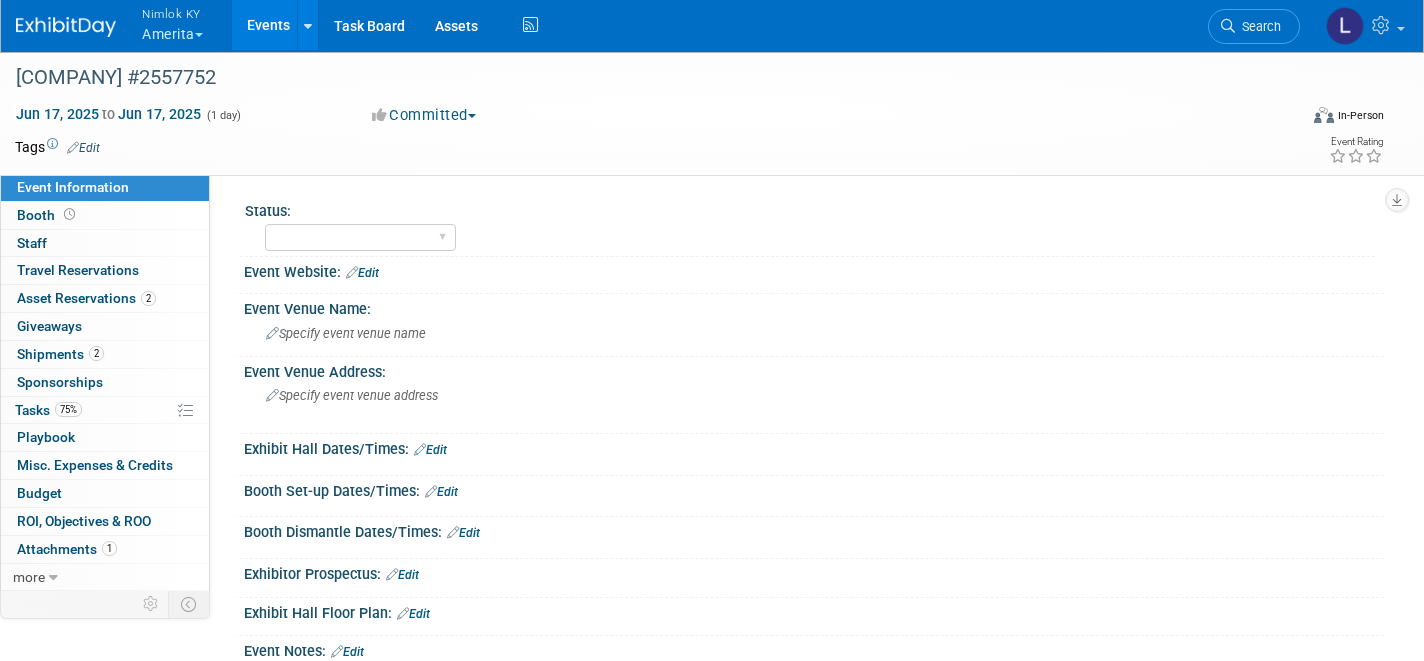 scroll, scrollTop: 0, scrollLeft: 0, axis: both 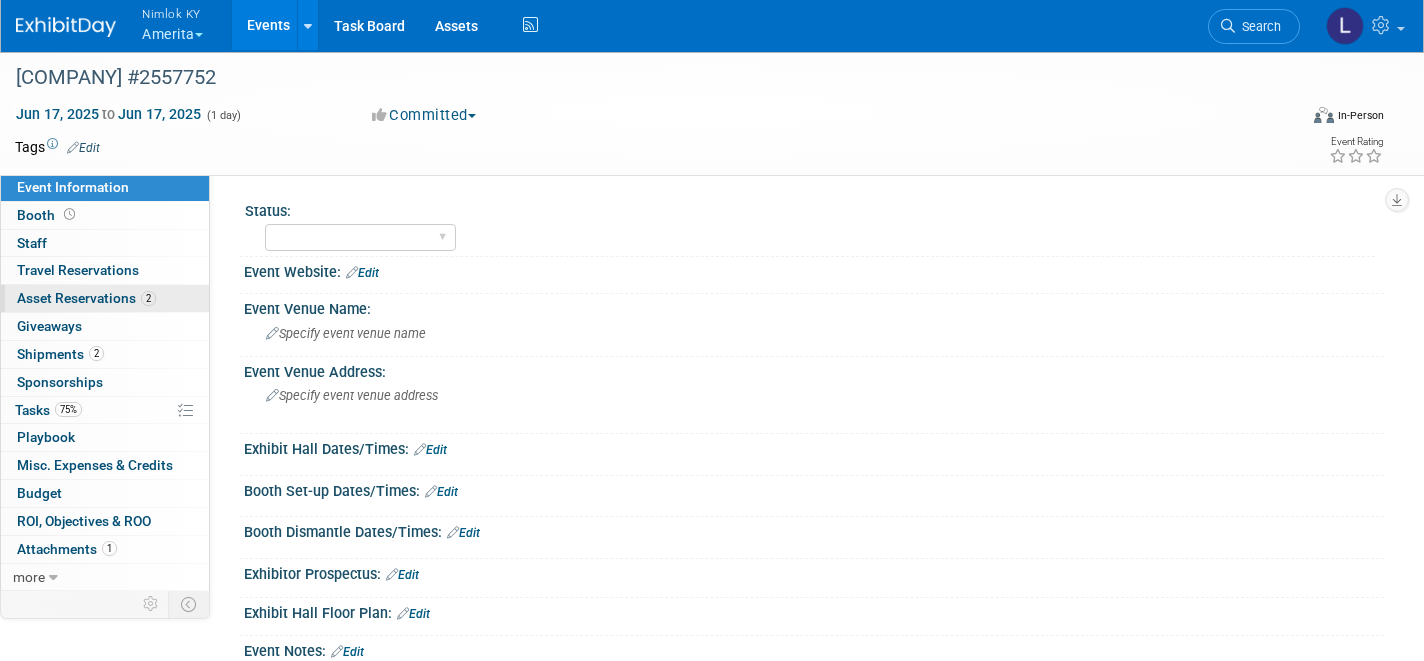 click on "Asset Reservations 2" at bounding box center [86, 298] 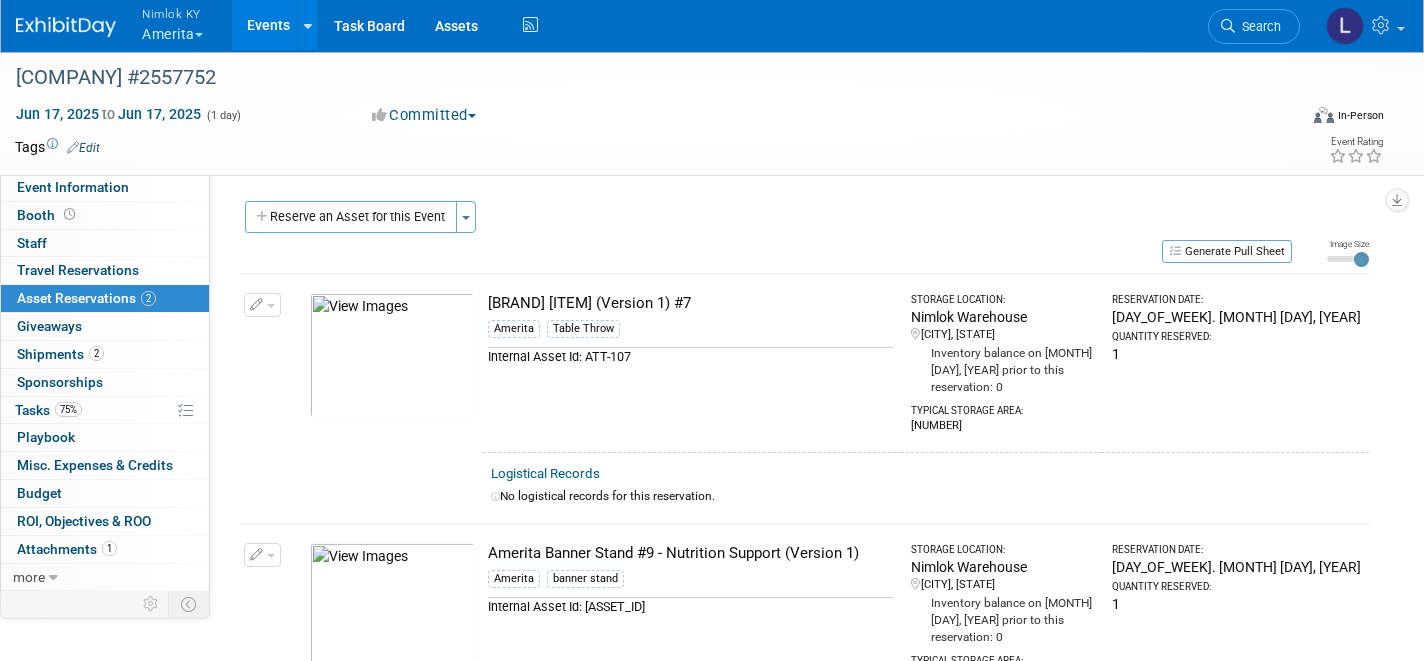 click at bounding box center [262, 305] 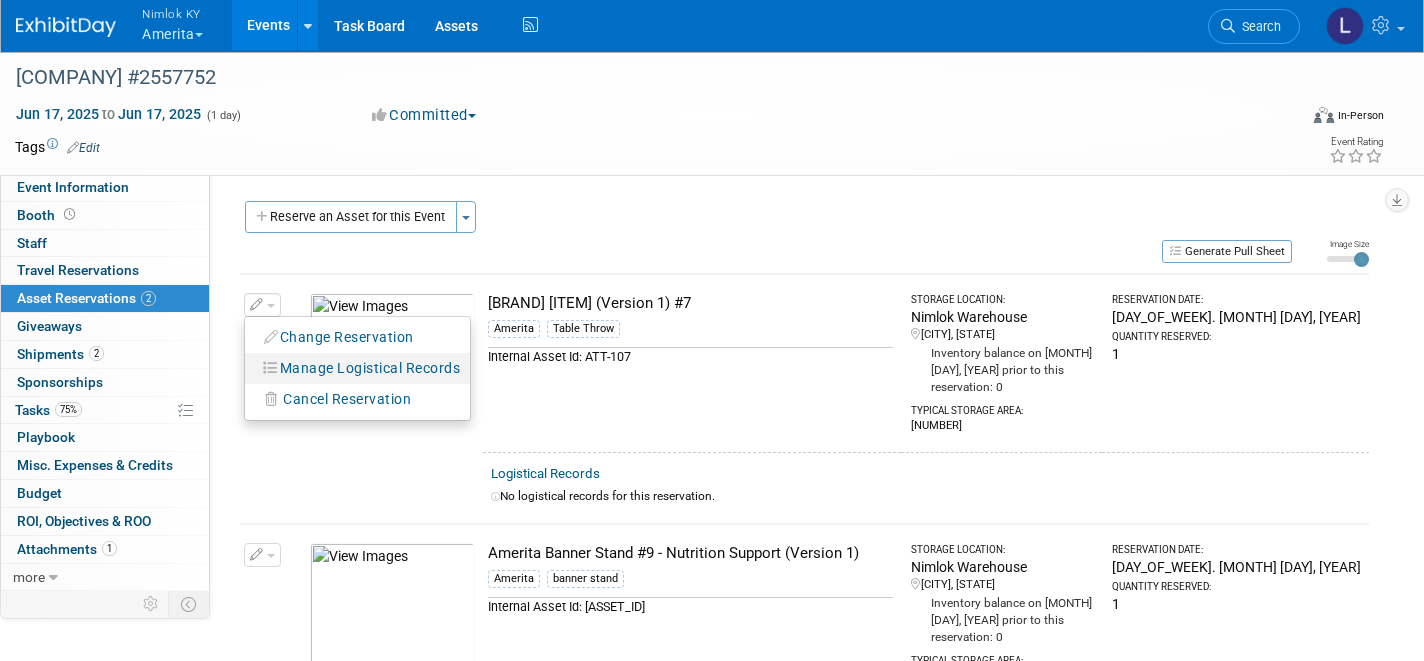 click on "Manage Logistical Records" at bounding box center (339, 337) 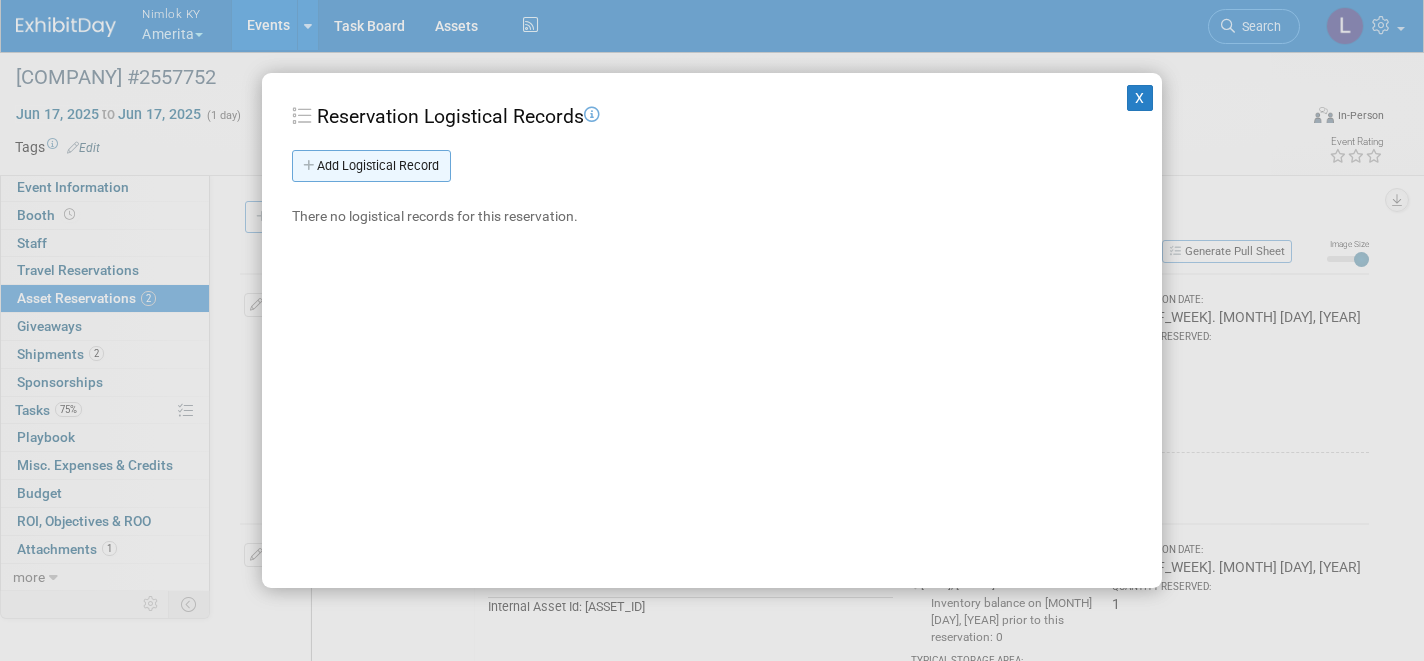 click on "Add Logistical Record" at bounding box center [371, 166] 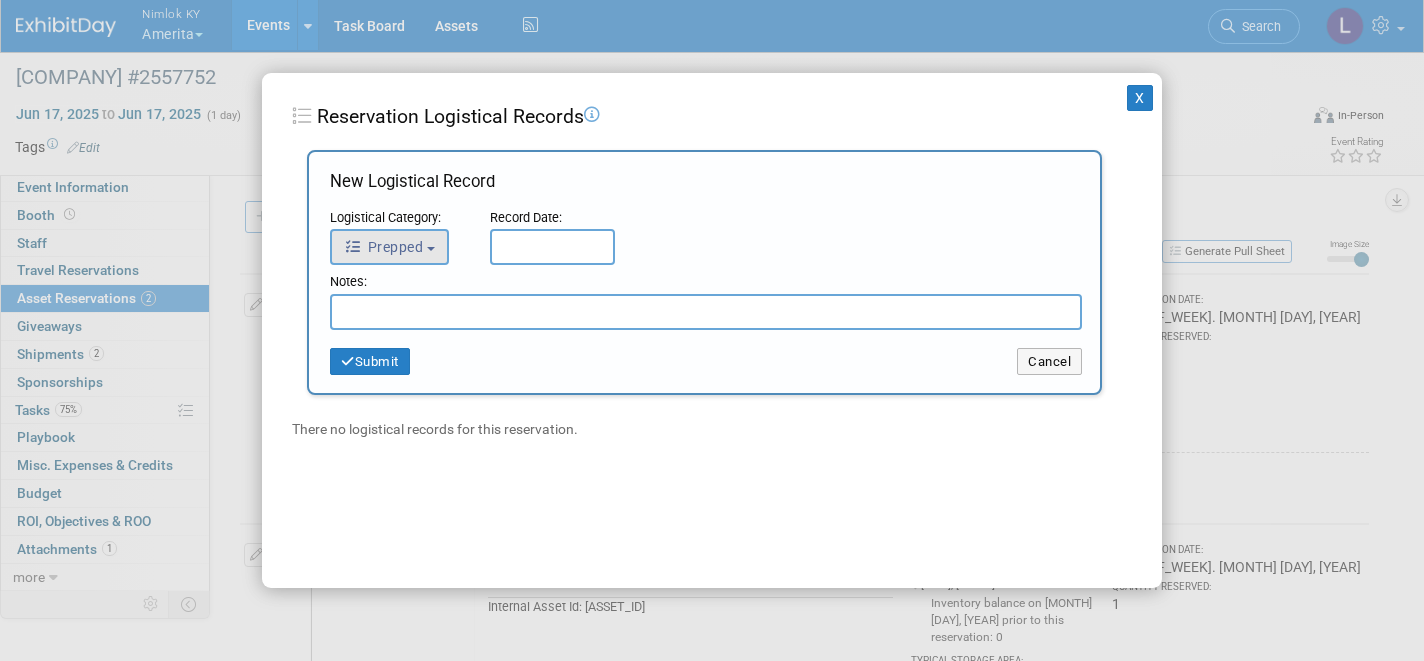 click on "Prepped" at bounding box center [389, 247] 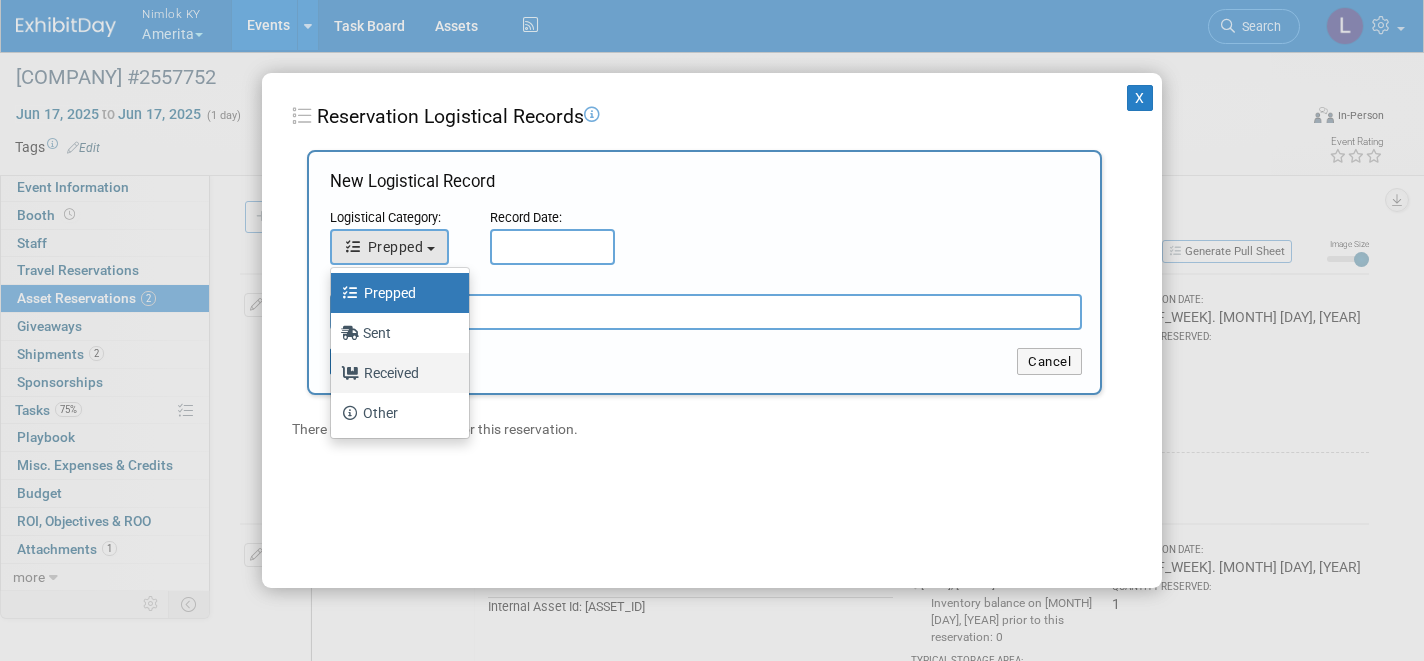 click on "Received" at bounding box center [395, 293] 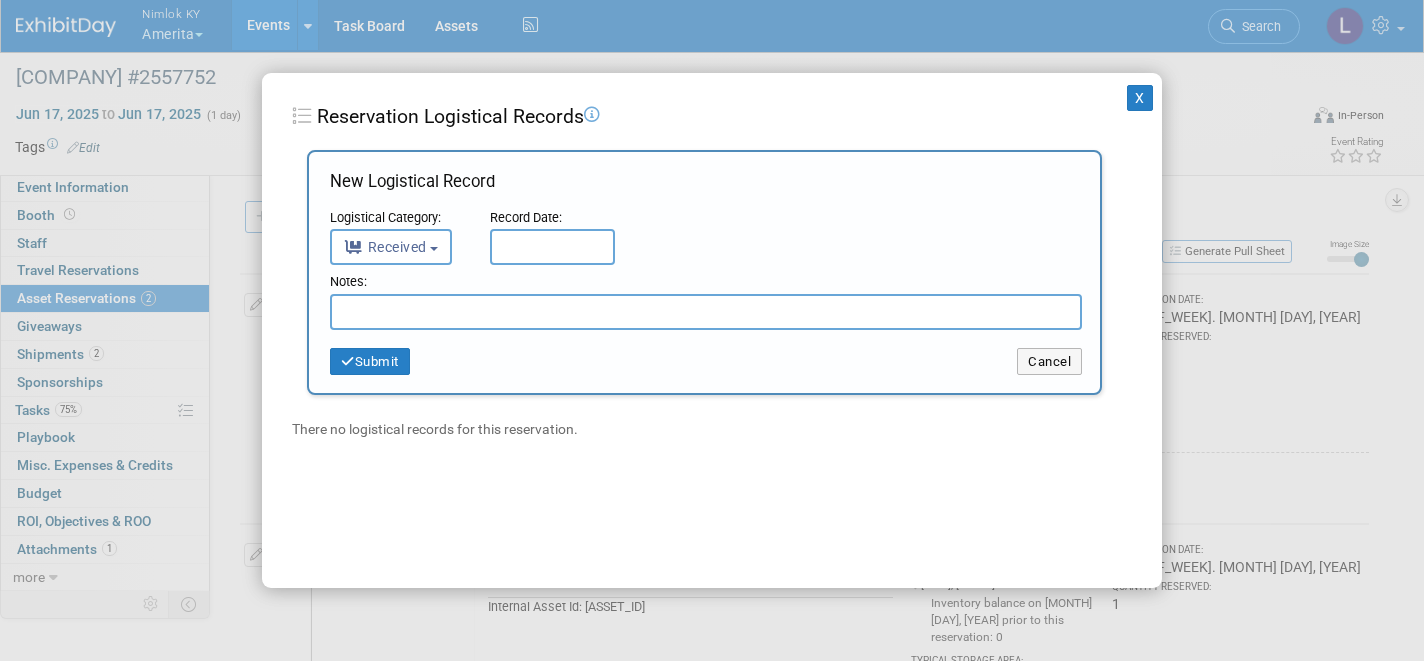 click at bounding box center (552, 247) 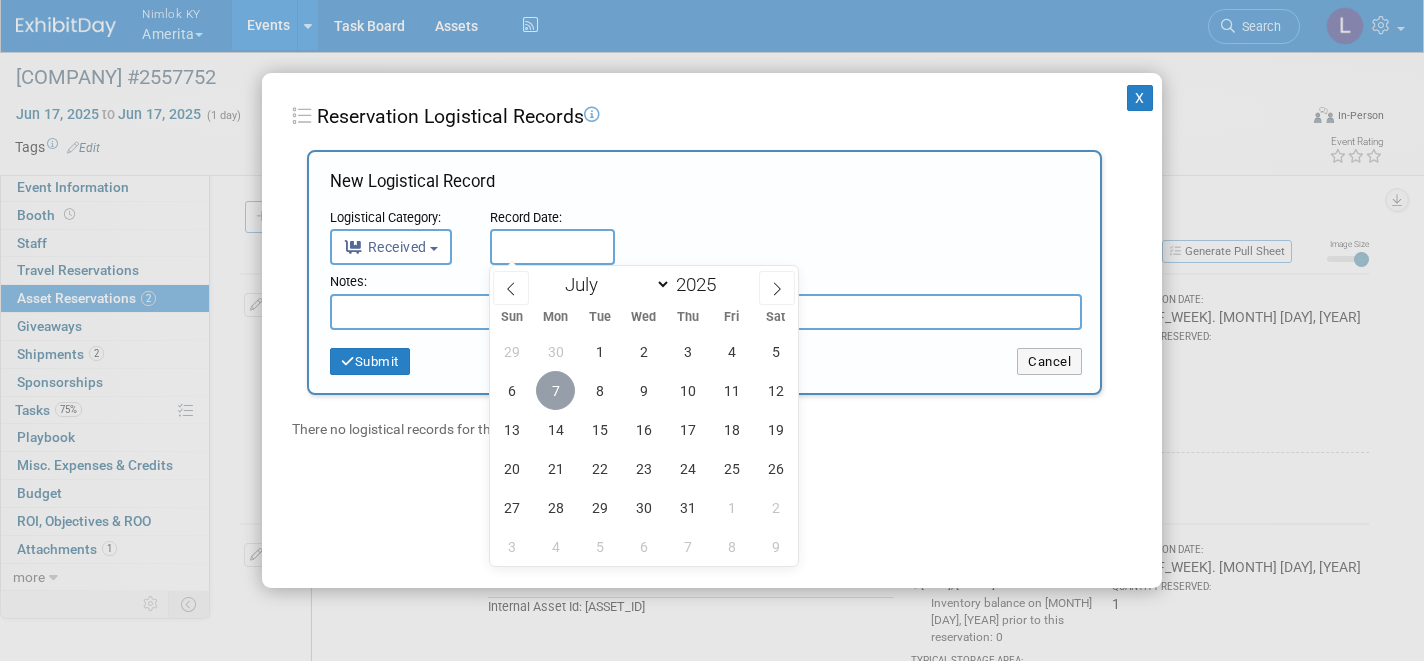 click on "7" at bounding box center (555, 390) 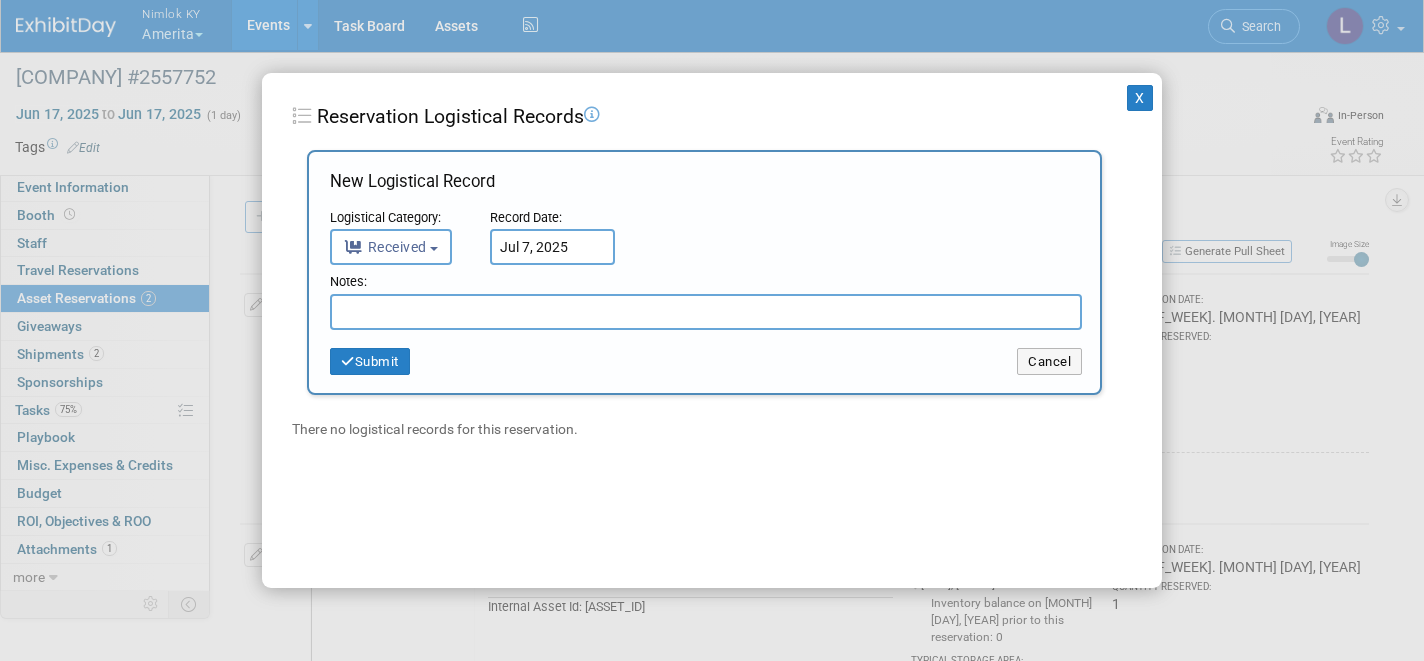 click at bounding box center [706, 312] 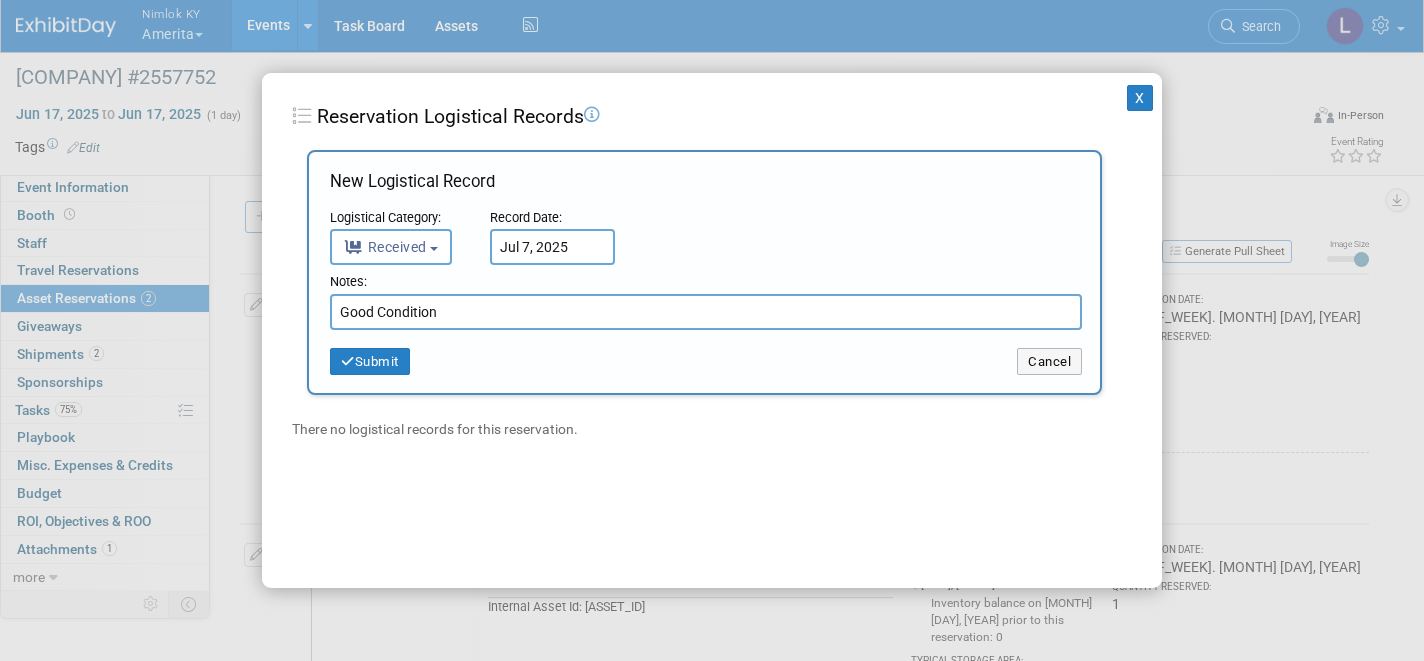 drag, startPoint x: 447, startPoint y: 305, endPoint x: 303, endPoint y: 294, distance: 144.41953 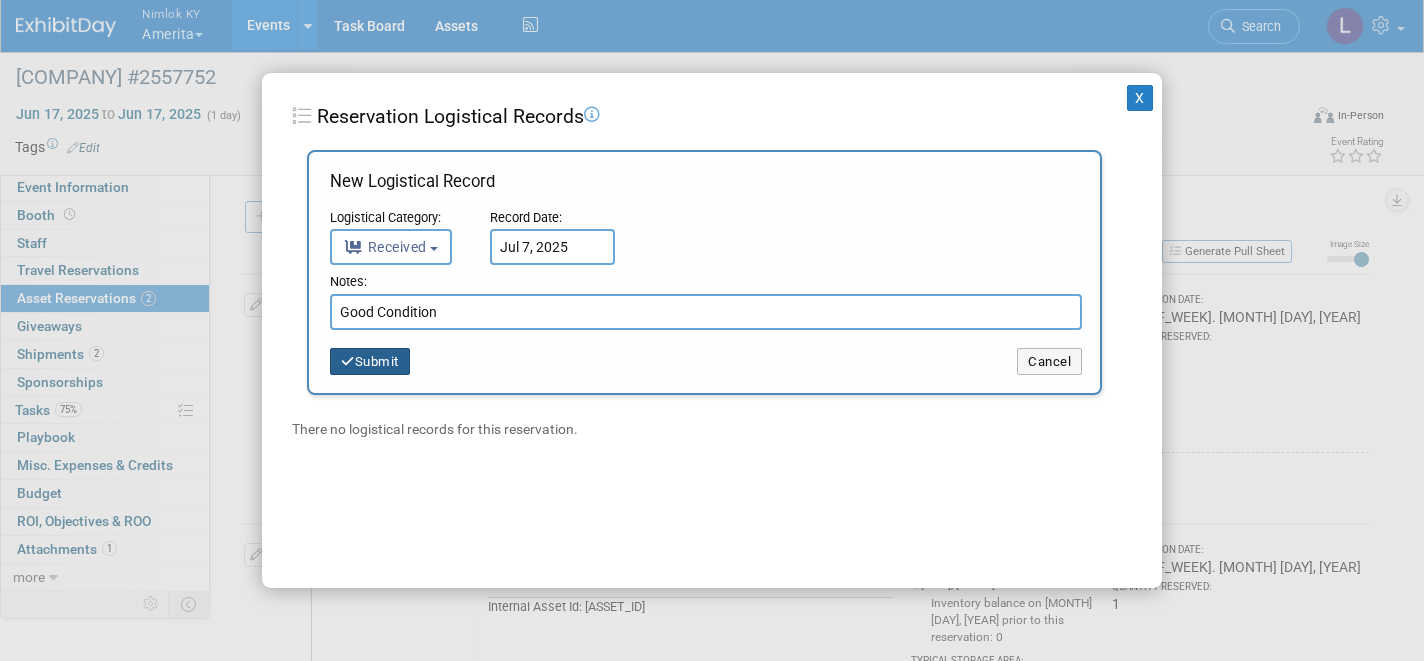type on "Good Condition" 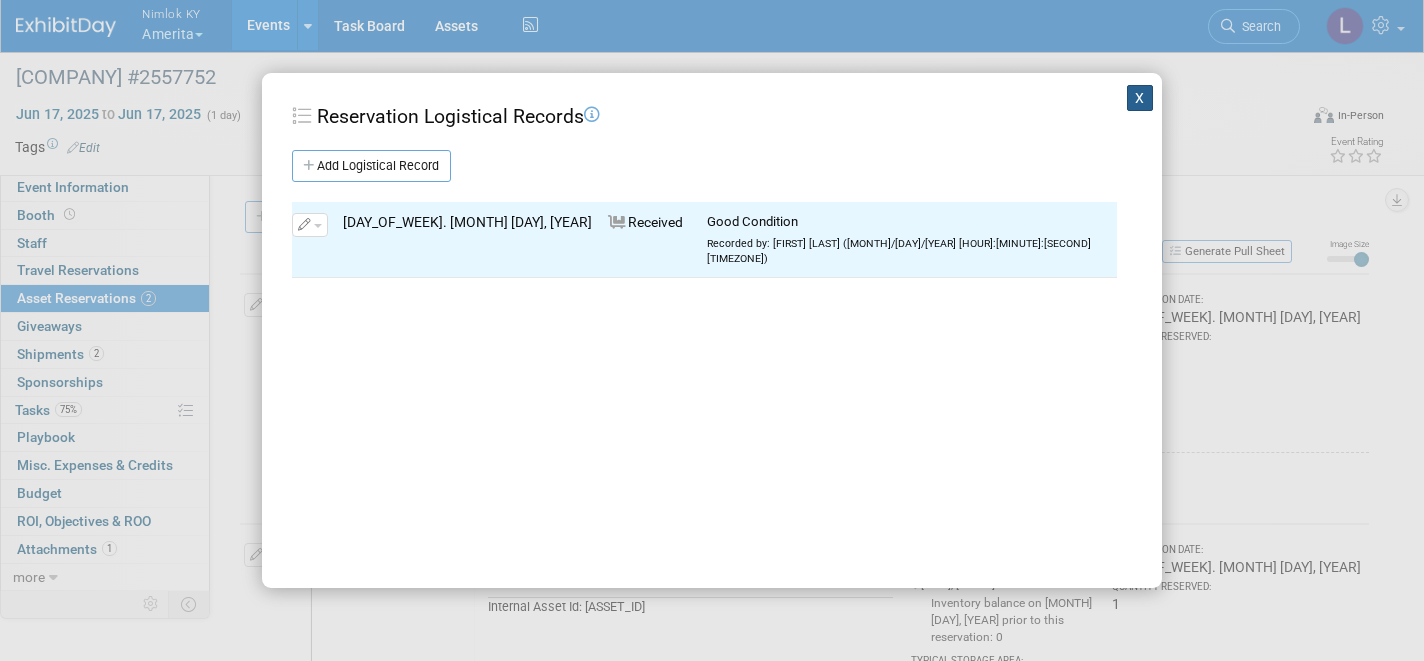 click on "X" at bounding box center [1140, 98] 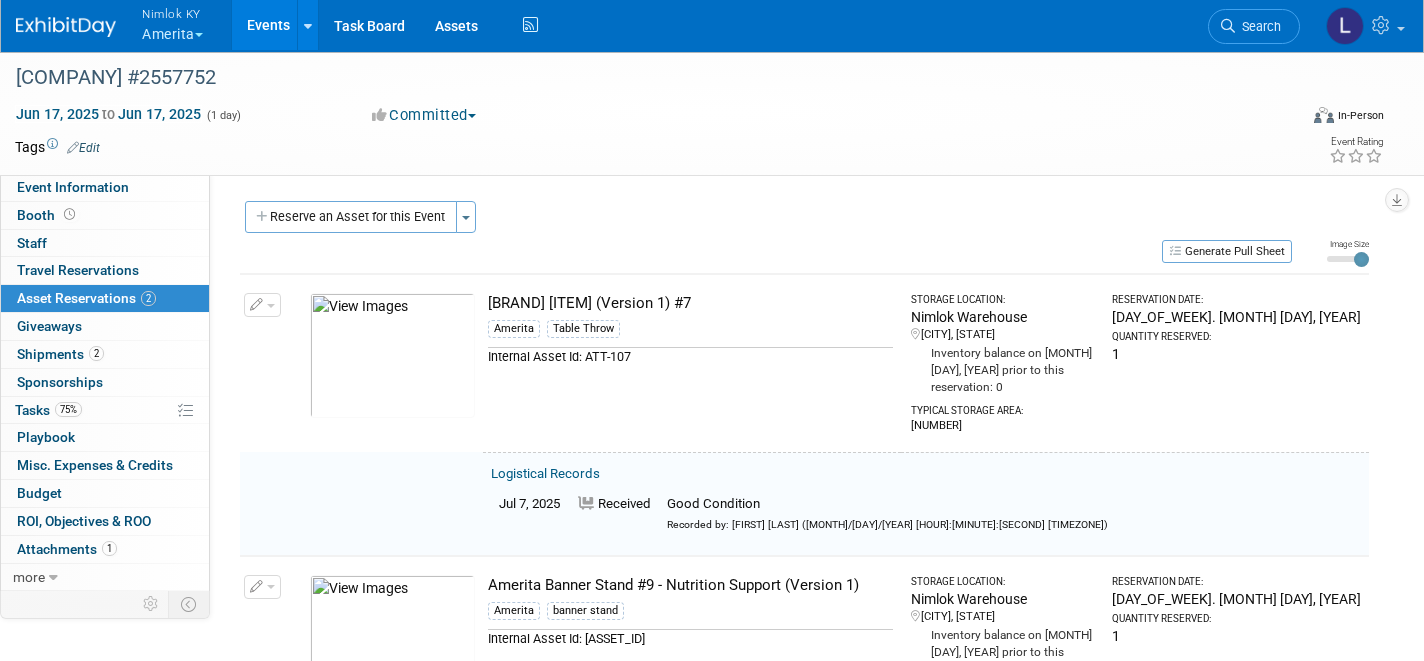click at bounding box center [262, 305] 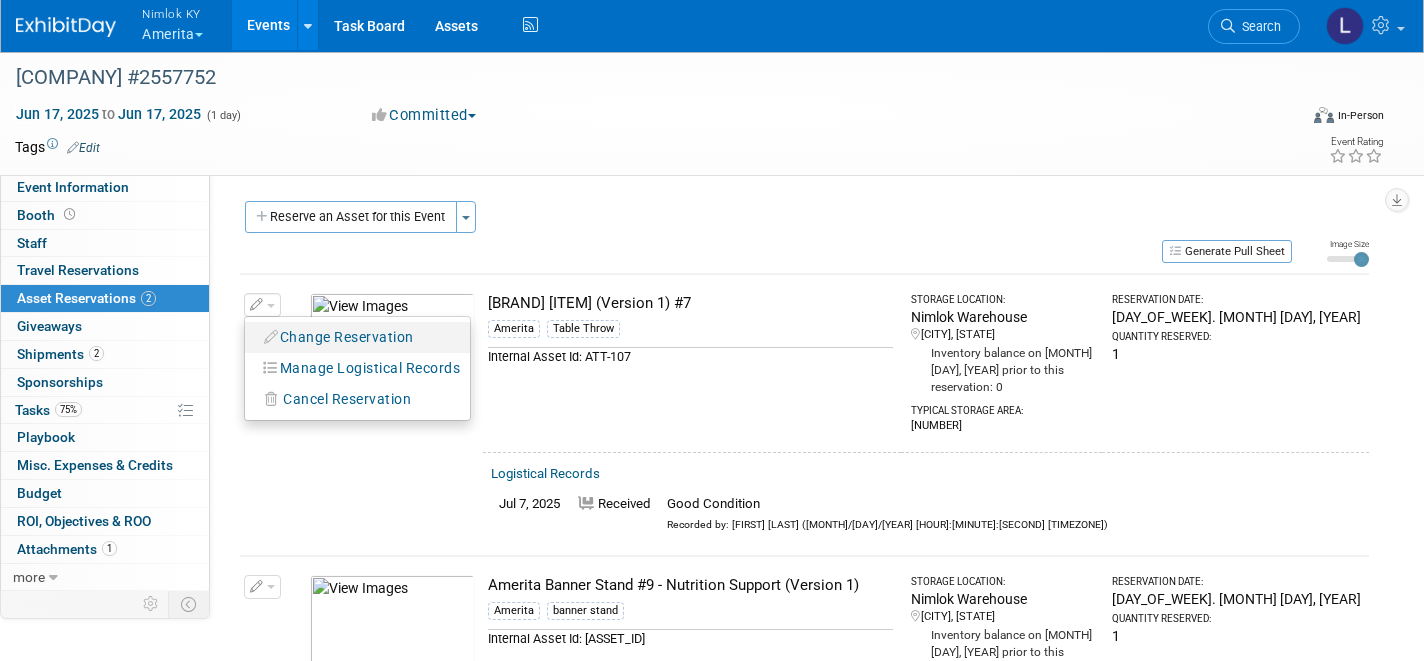 click on "Change Reservation" at bounding box center (339, 337) 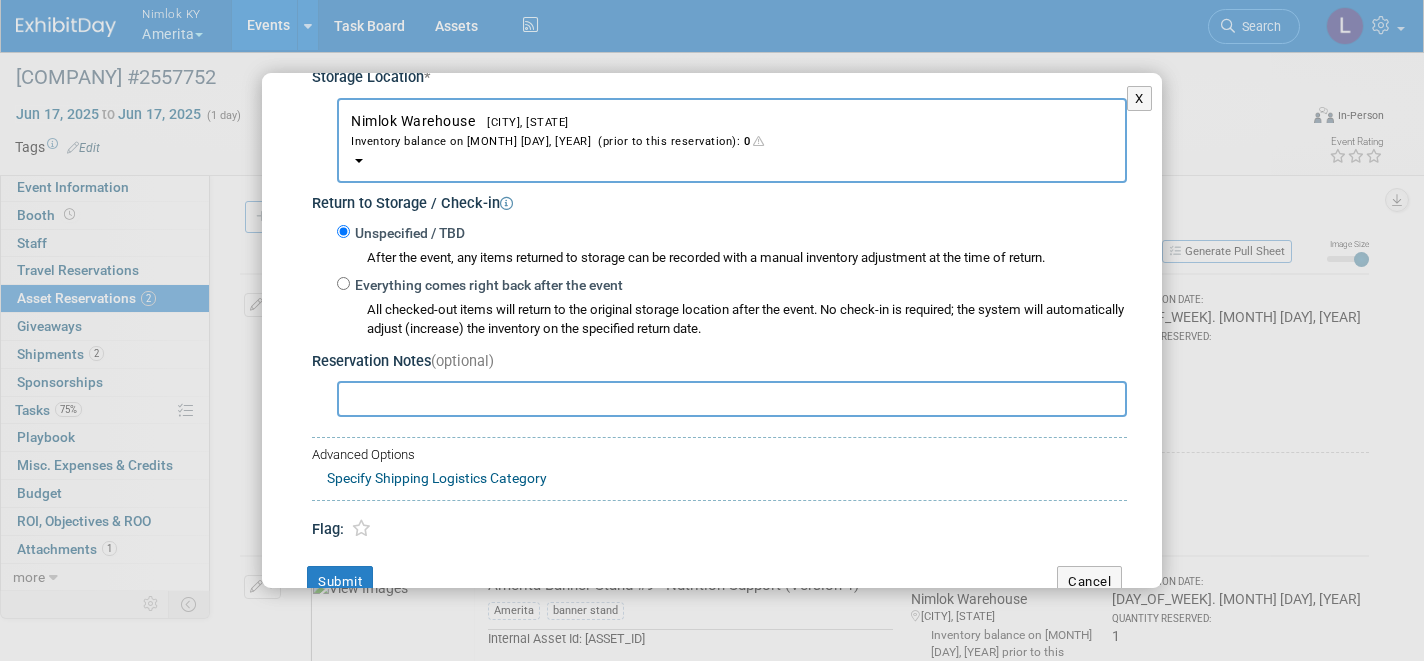 scroll, scrollTop: 309, scrollLeft: 0, axis: vertical 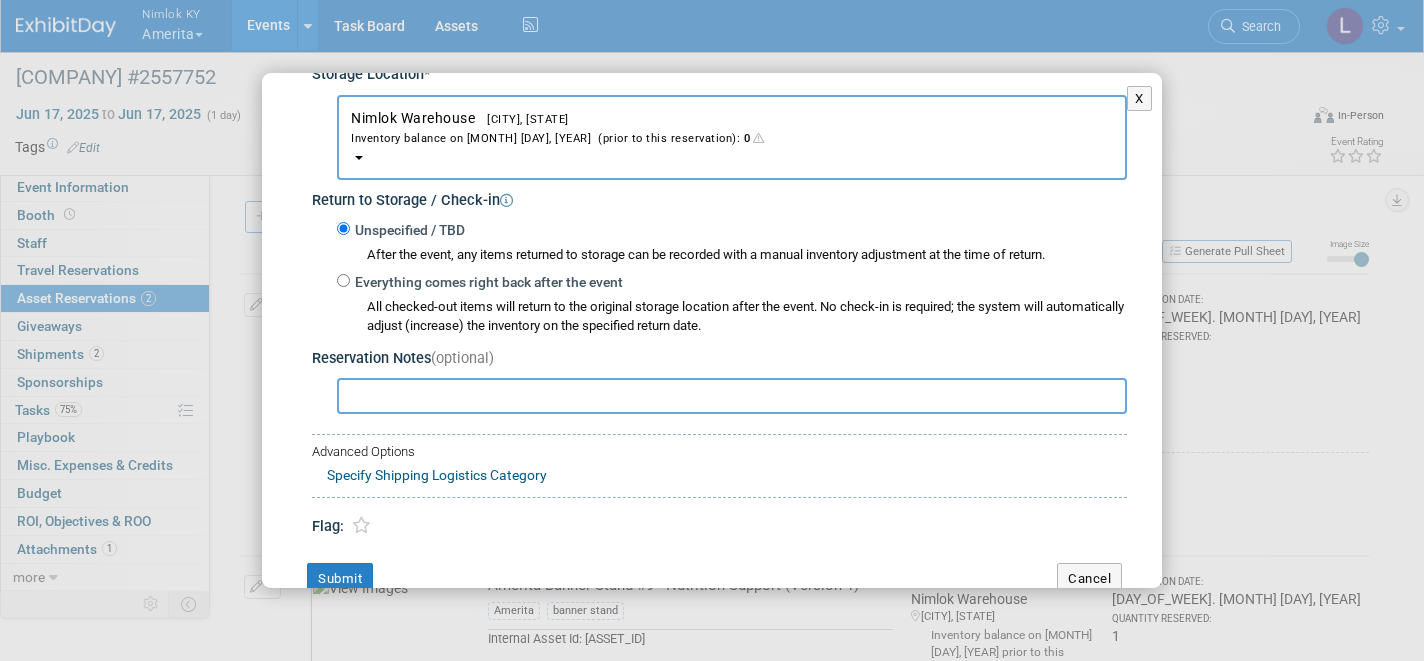 click on "Everything comes right back after the event" at bounding box center (486, 283) 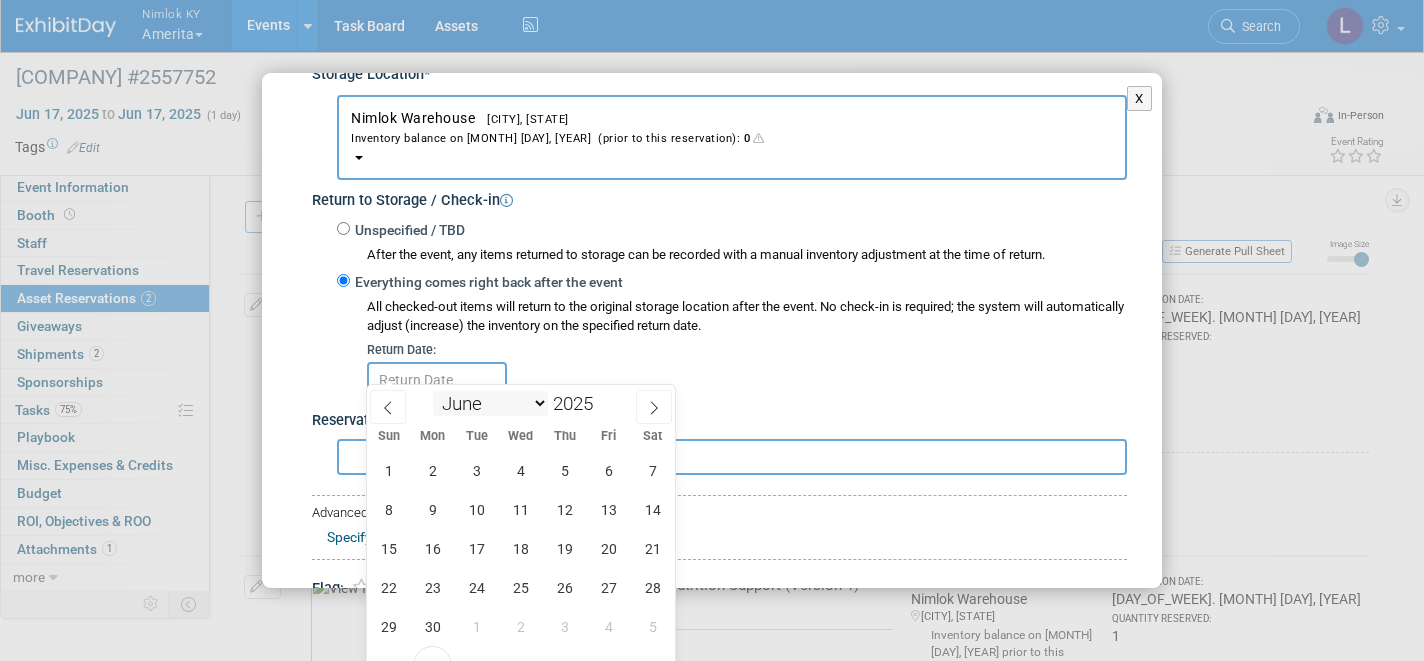 select on "6" 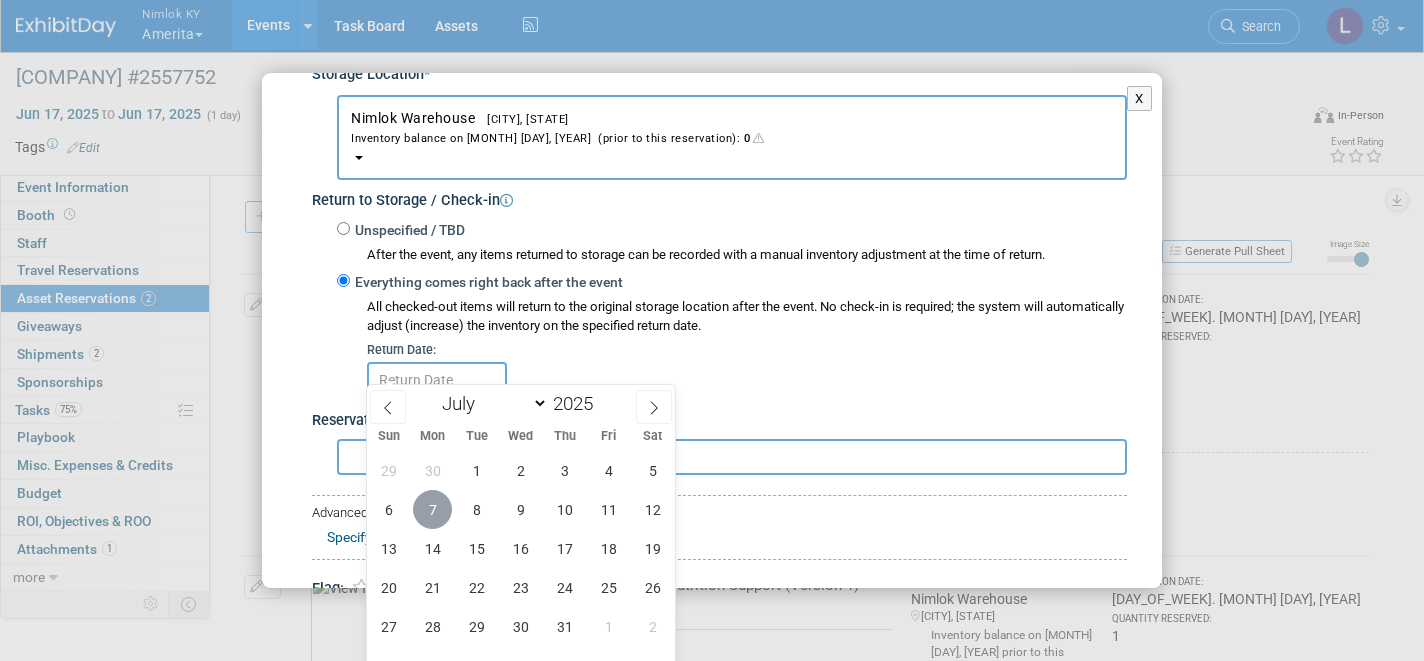 click on "7" at bounding box center [432, 509] 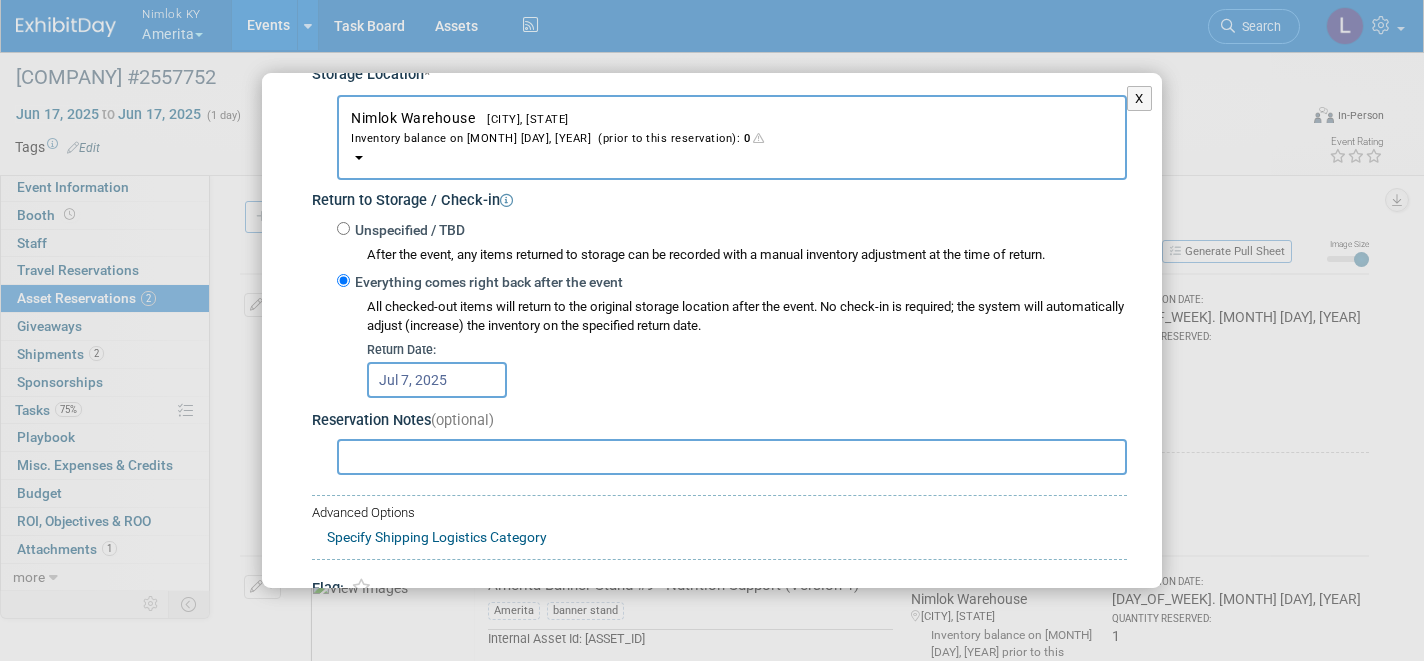 click at bounding box center [732, 457] 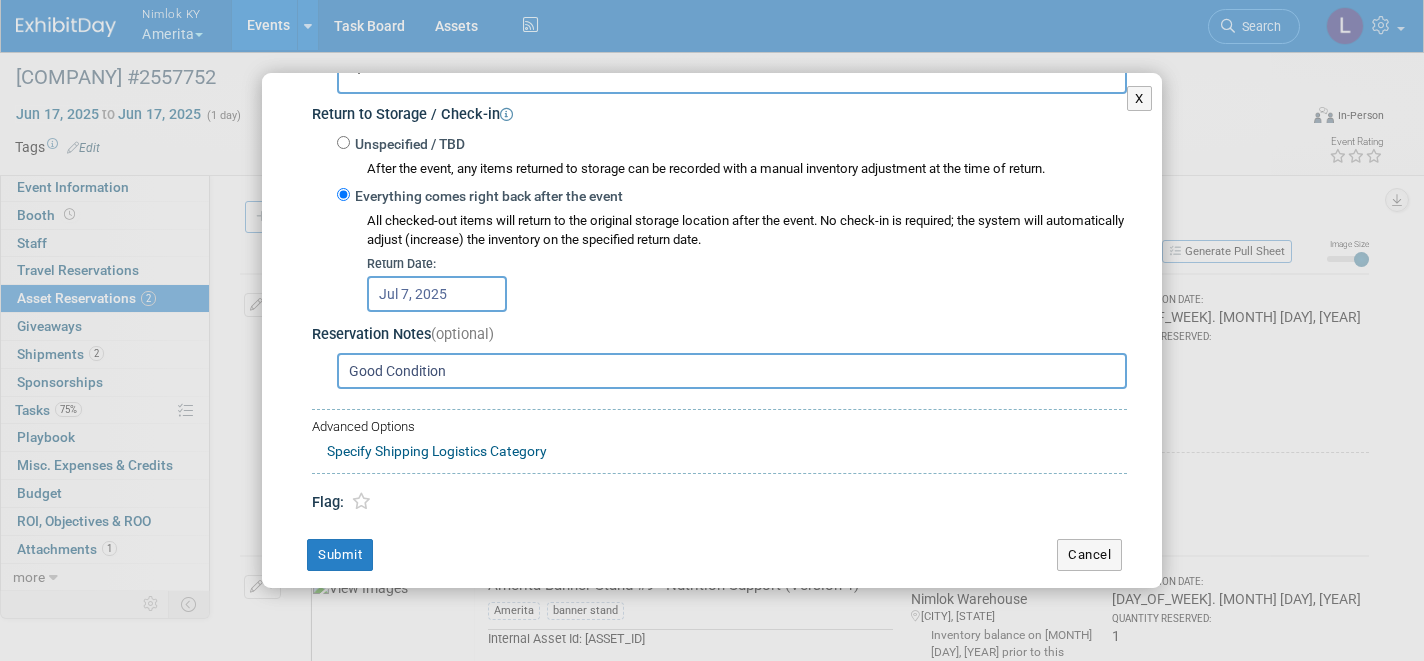 scroll, scrollTop: 393, scrollLeft: 0, axis: vertical 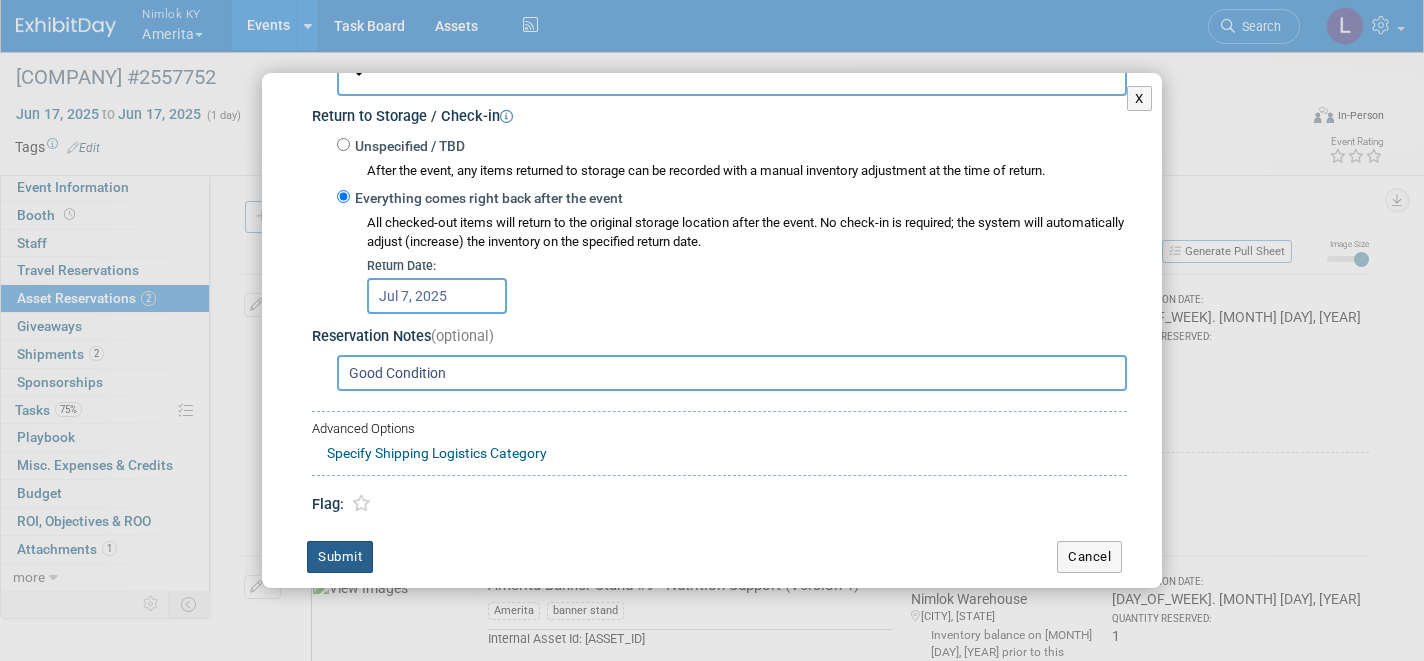 type on "Good Condition" 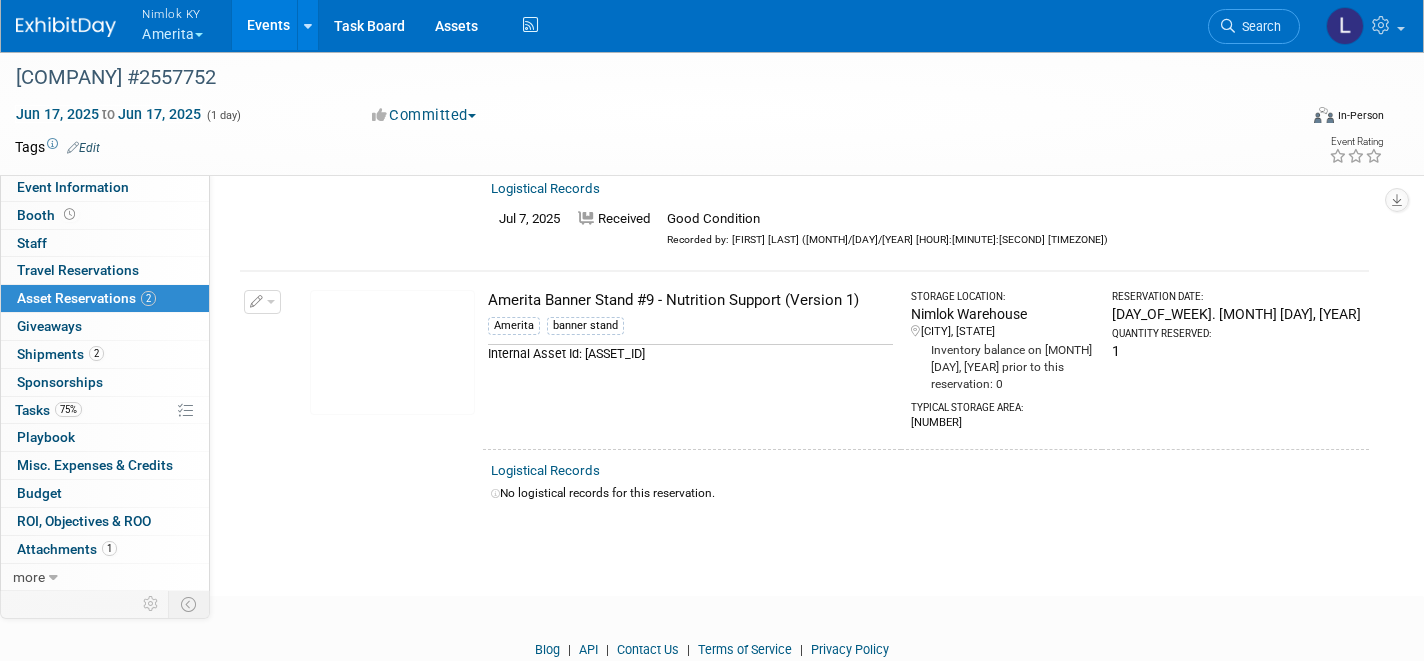 scroll, scrollTop: 283, scrollLeft: 0, axis: vertical 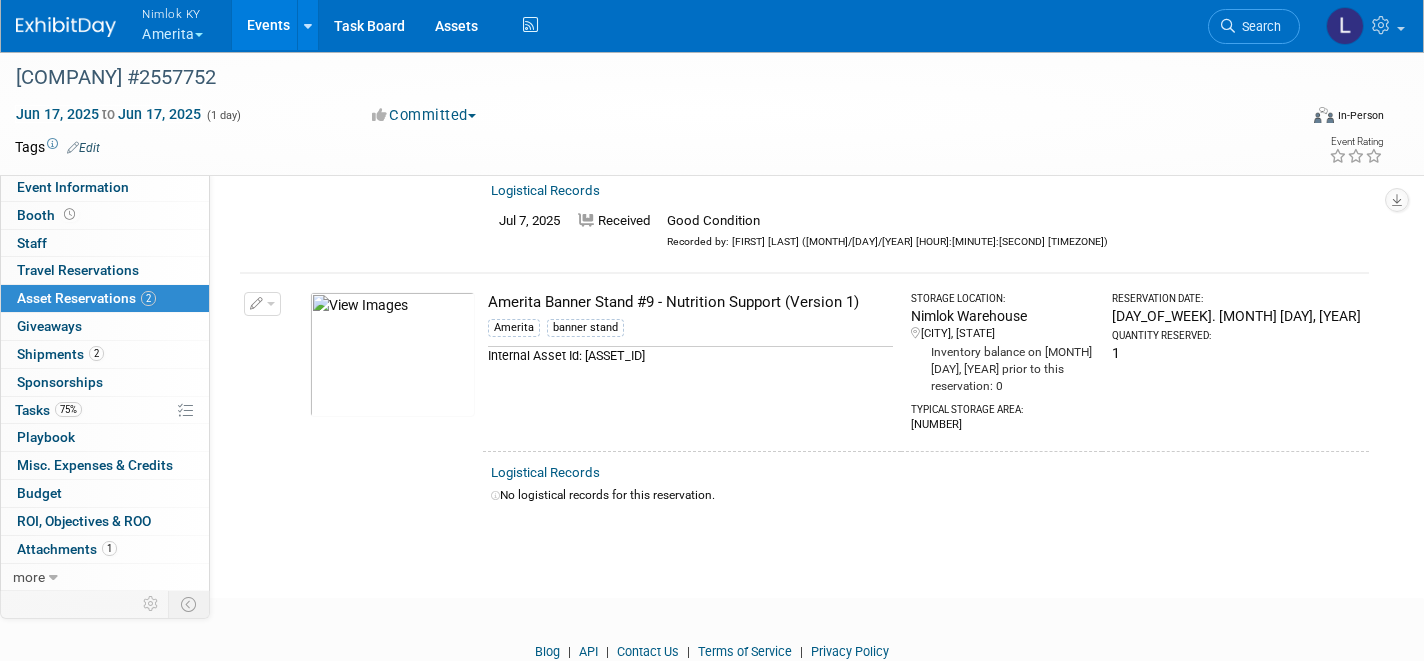 click at bounding box center (271, 304) 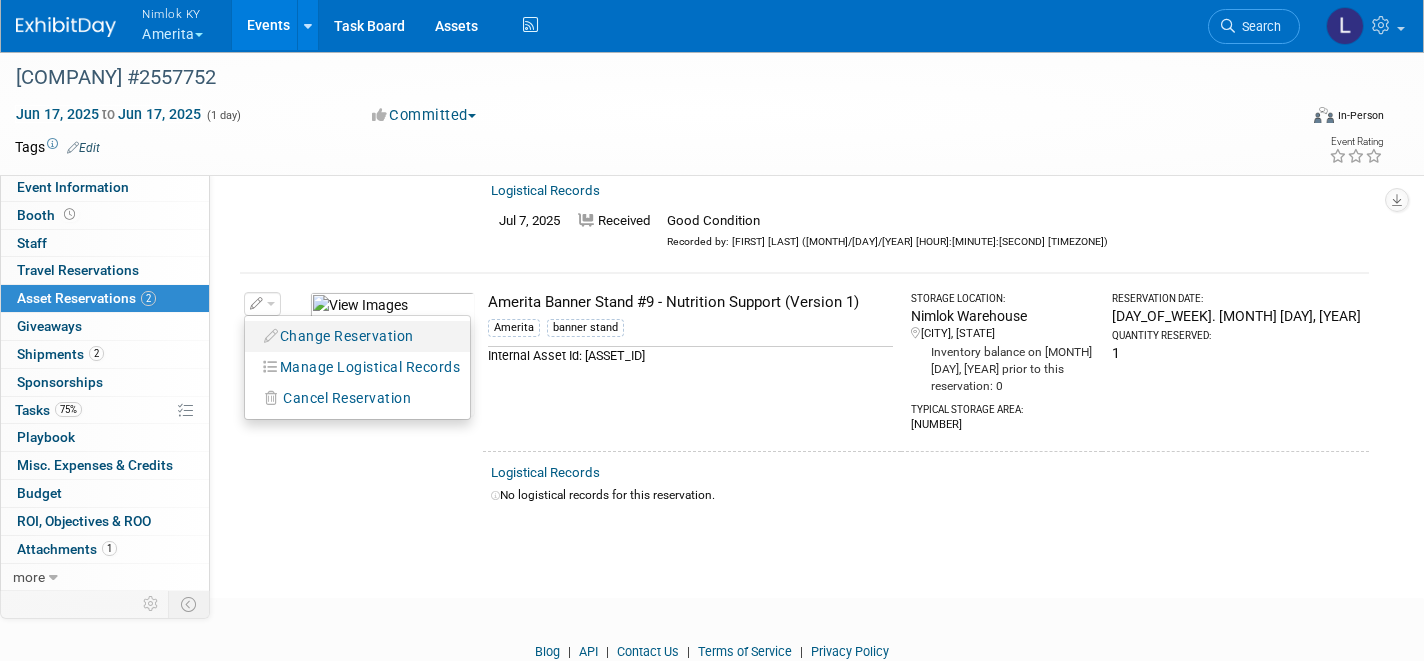 click on "Change Reservation" at bounding box center (339, 336) 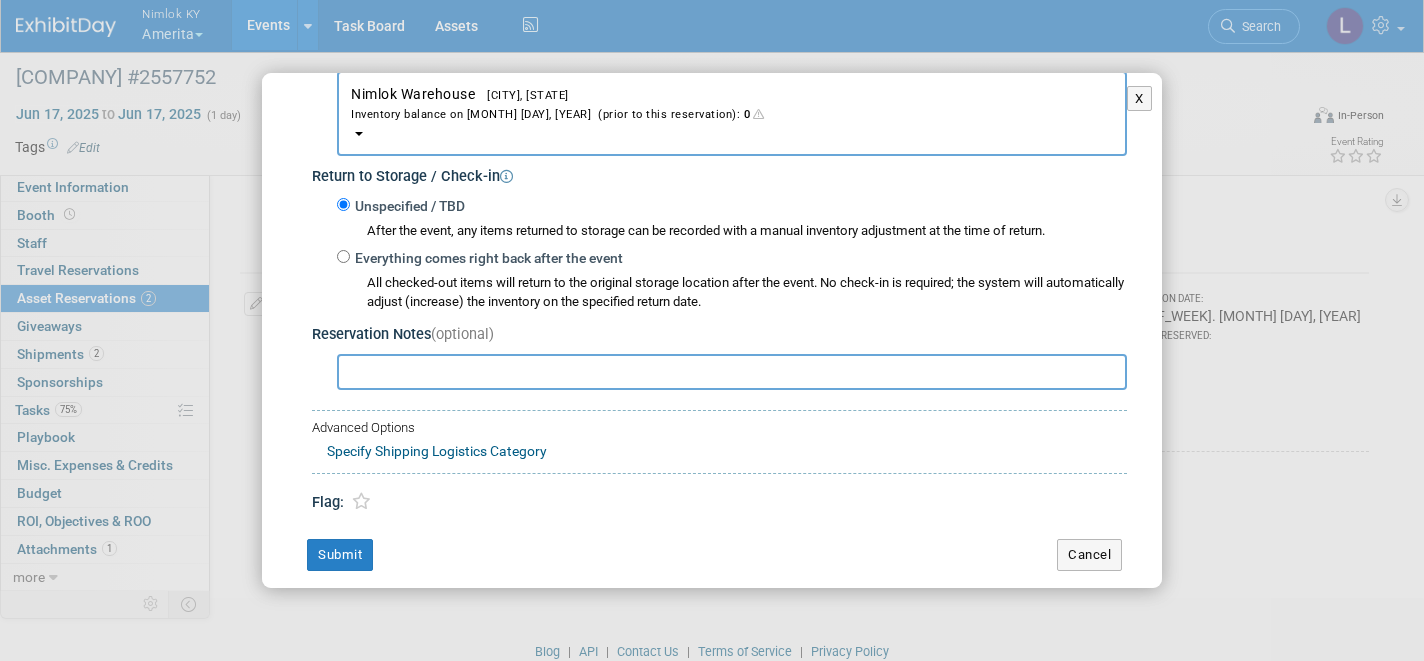 scroll, scrollTop: 332, scrollLeft: 0, axis: vertical 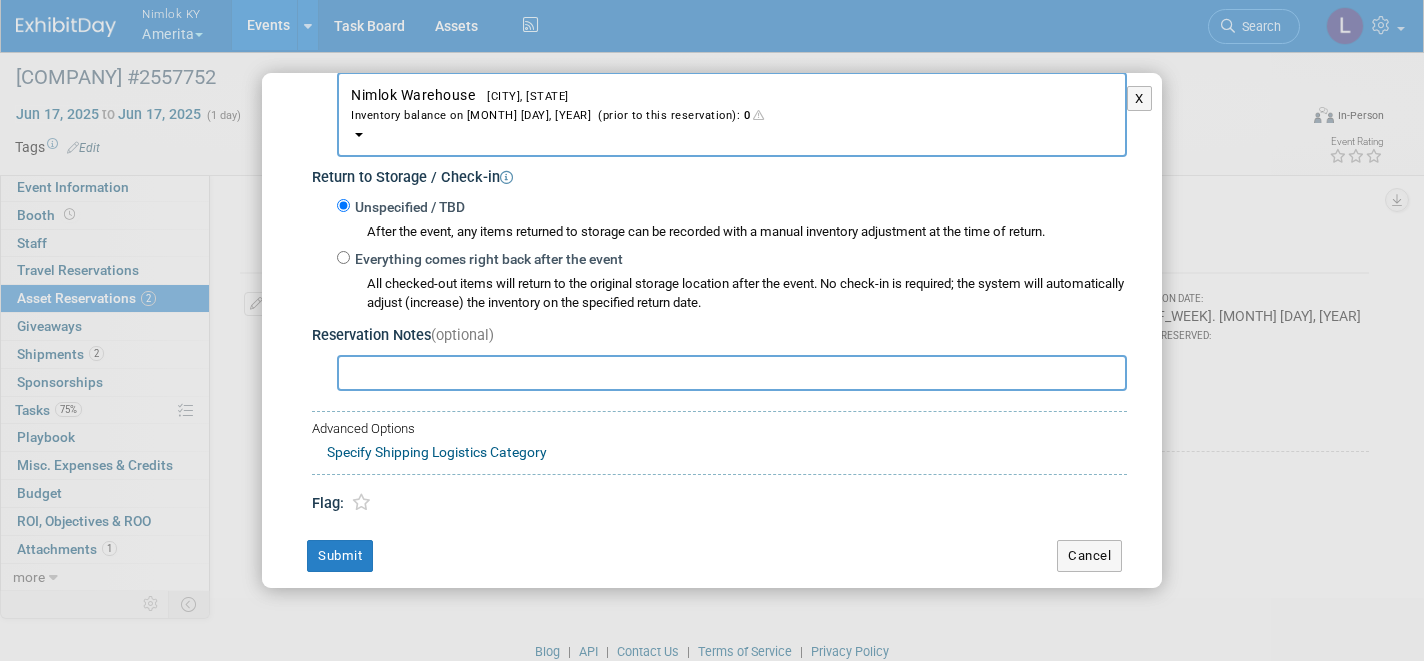 click on "Everything comes right back after the event" at bounding box center [343, 257] 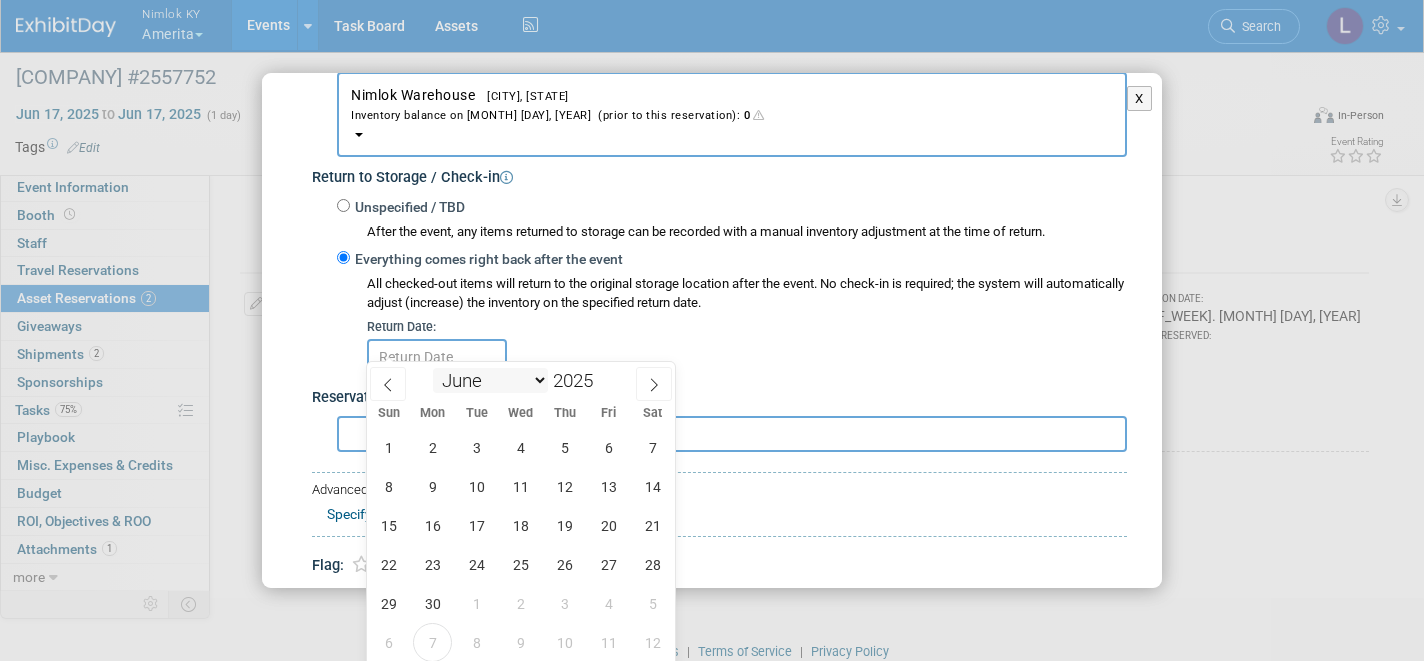 select on "6" 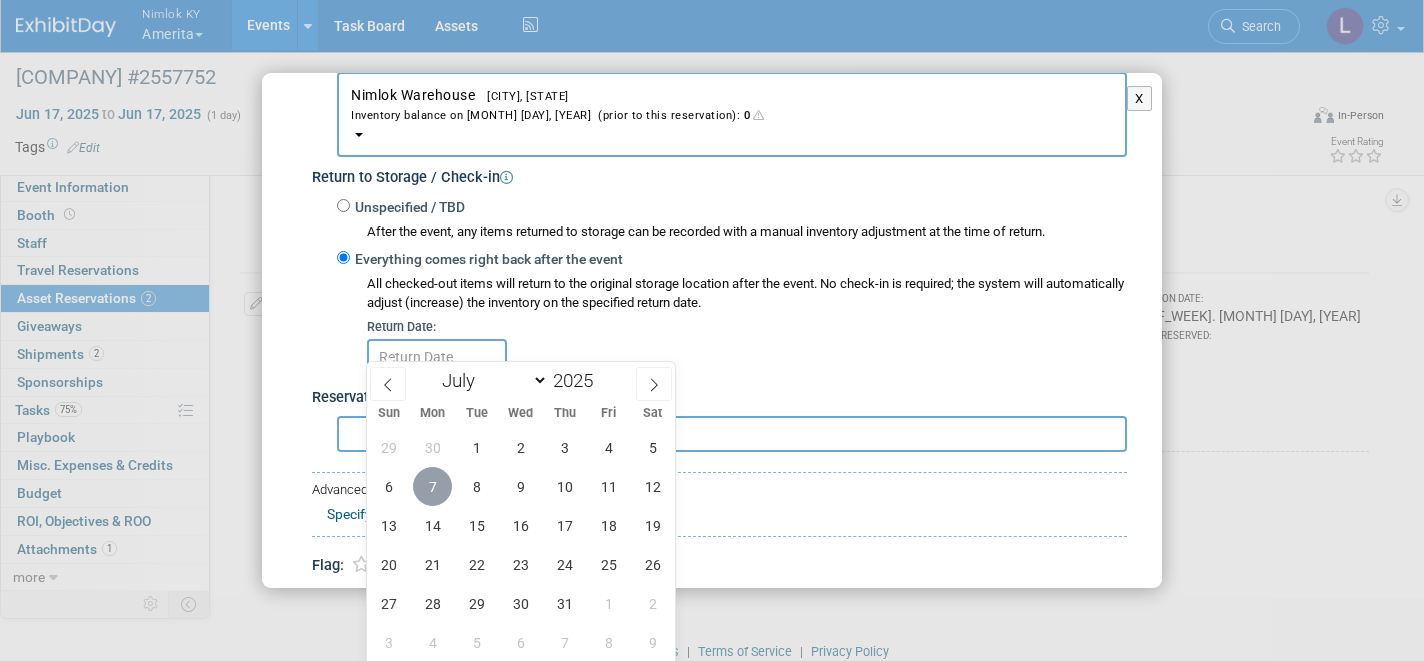 click on "7" at bounding box center (432, 486) 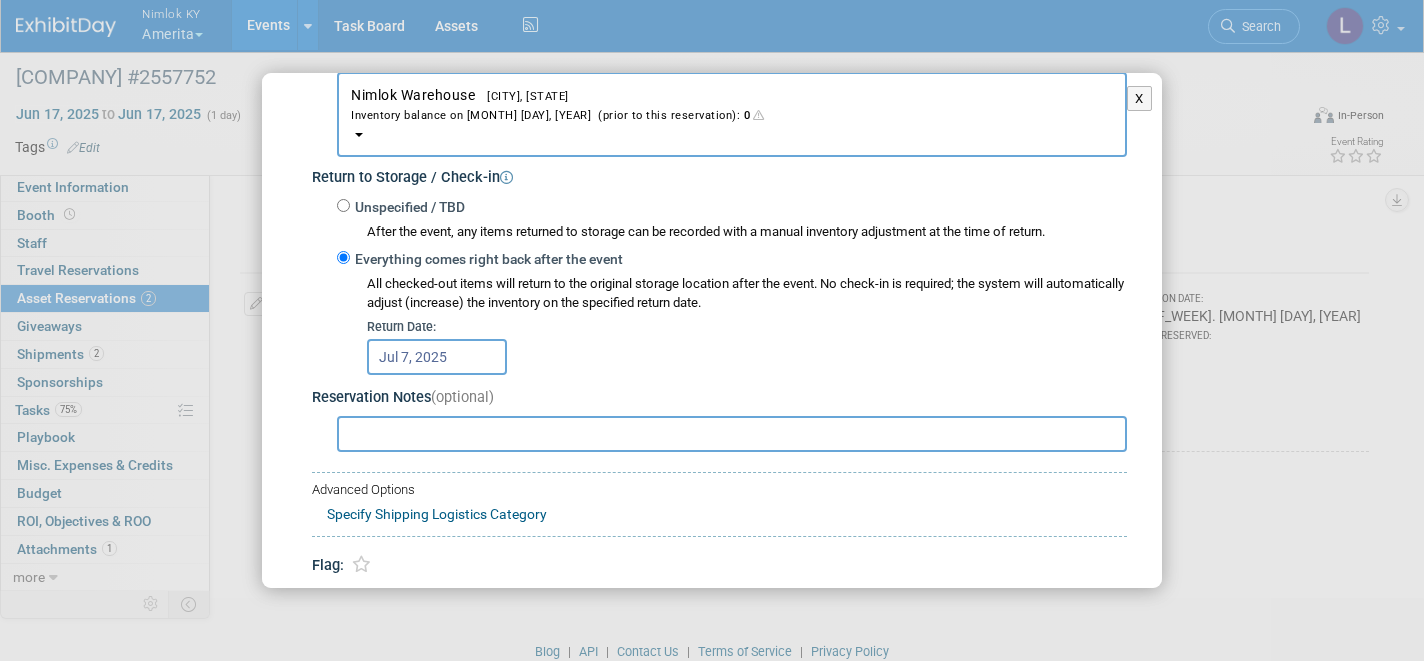 click at bounding box center [732, 434] 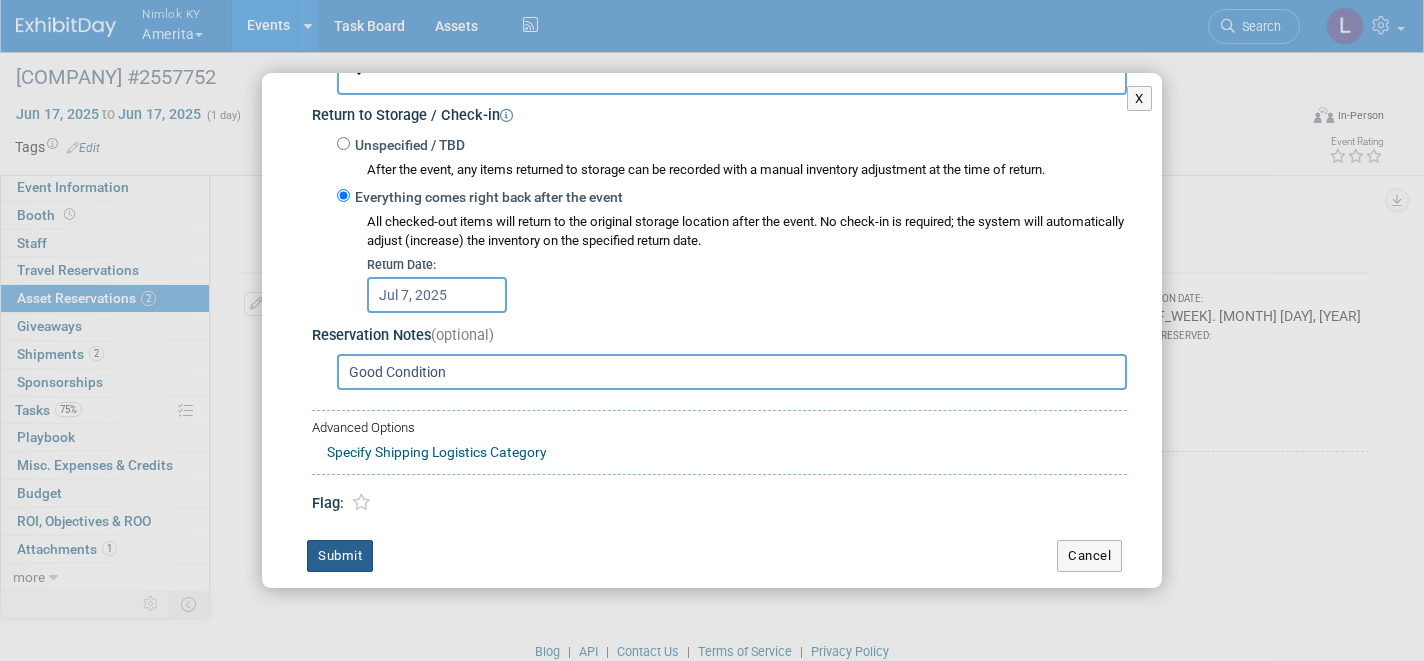 scroll, scrollTop: 393, scrollLeft: 0, axis: vertical 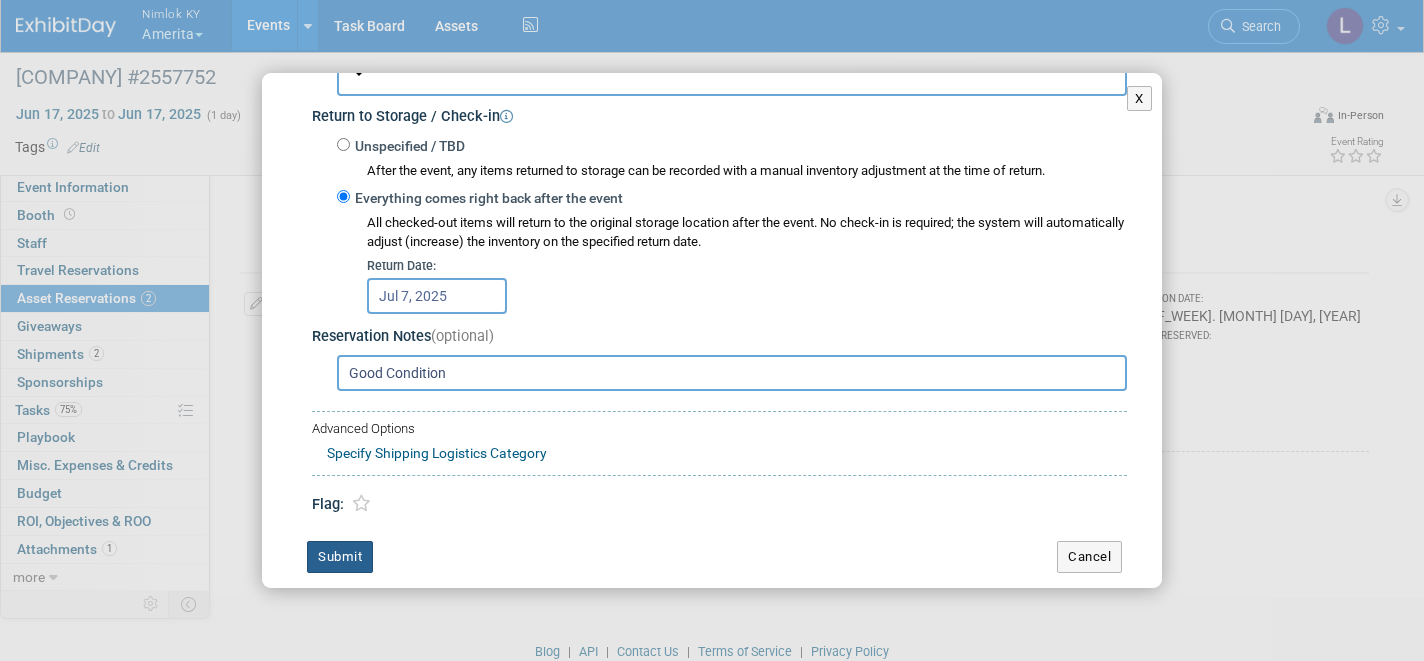 type on "Good Condition" 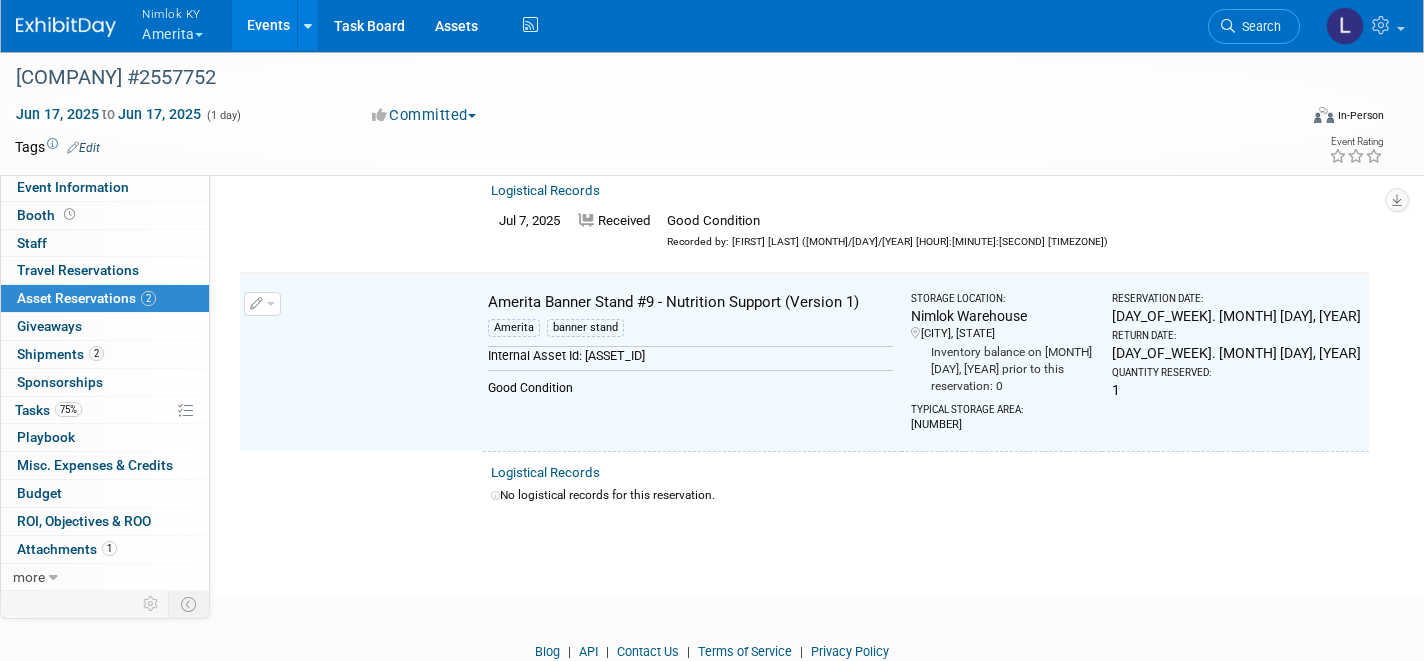 click at bounding box center (262, 304) 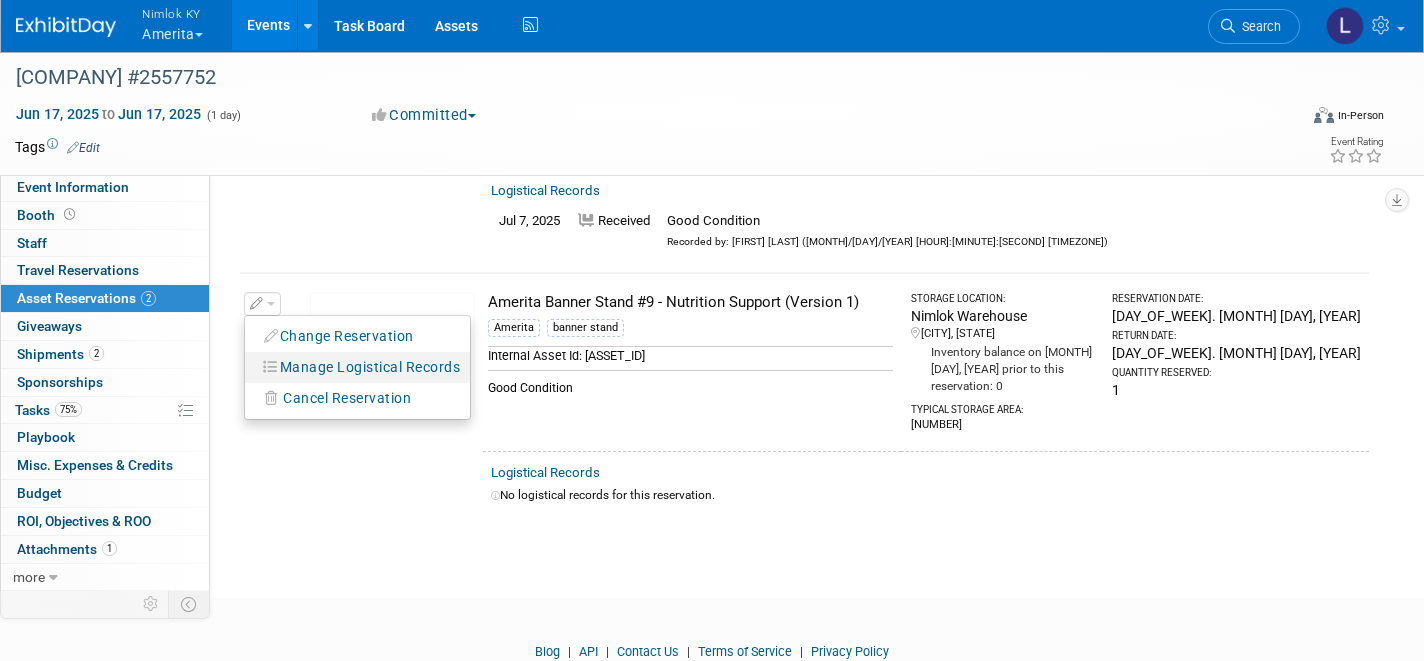 click on "Manage Logistical Records" at bounding box center [339, 336] 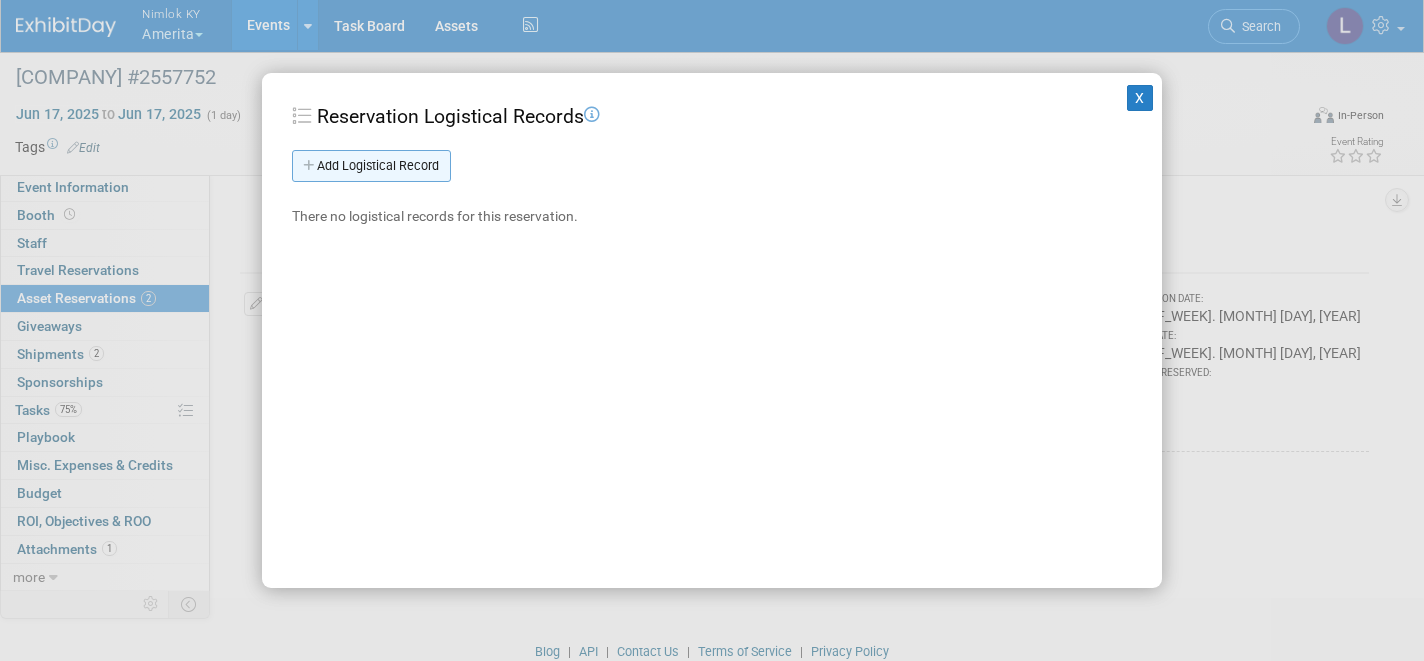 click on "Add Logistical Record" at bounding box center (371, 166) 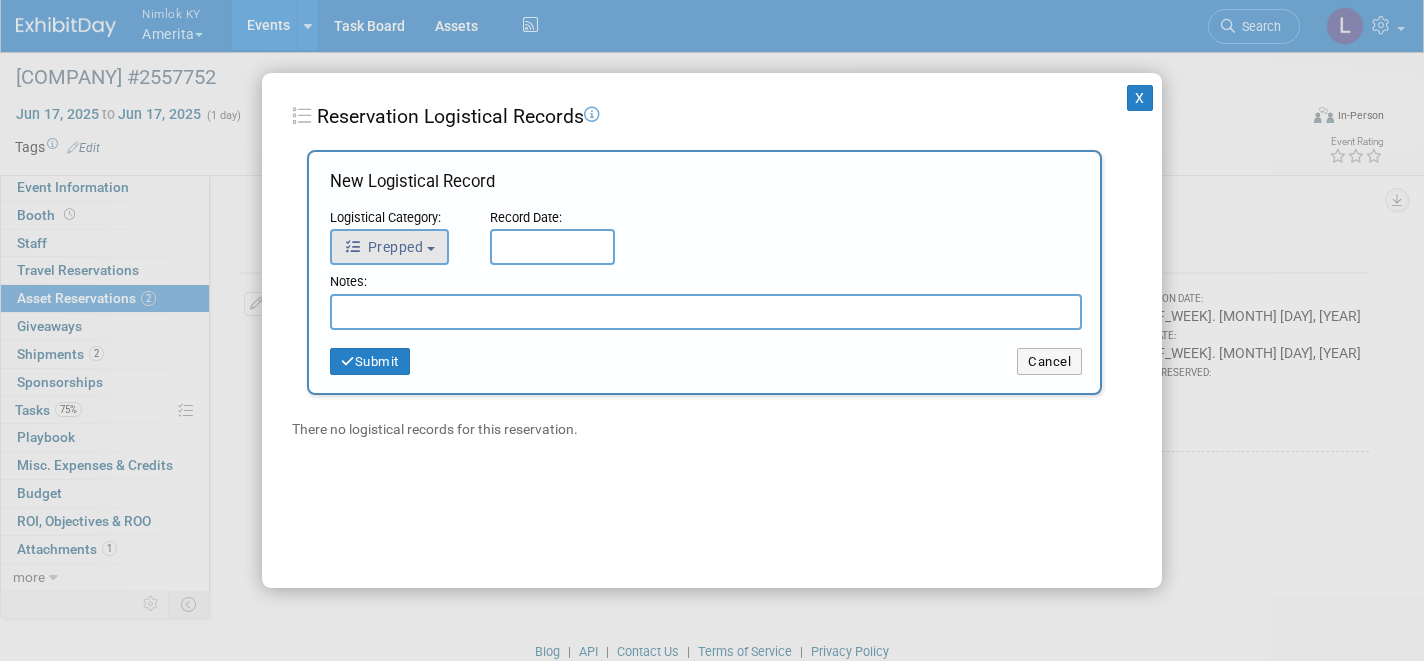 click on "Prepped" at bounding box center (383, 247) 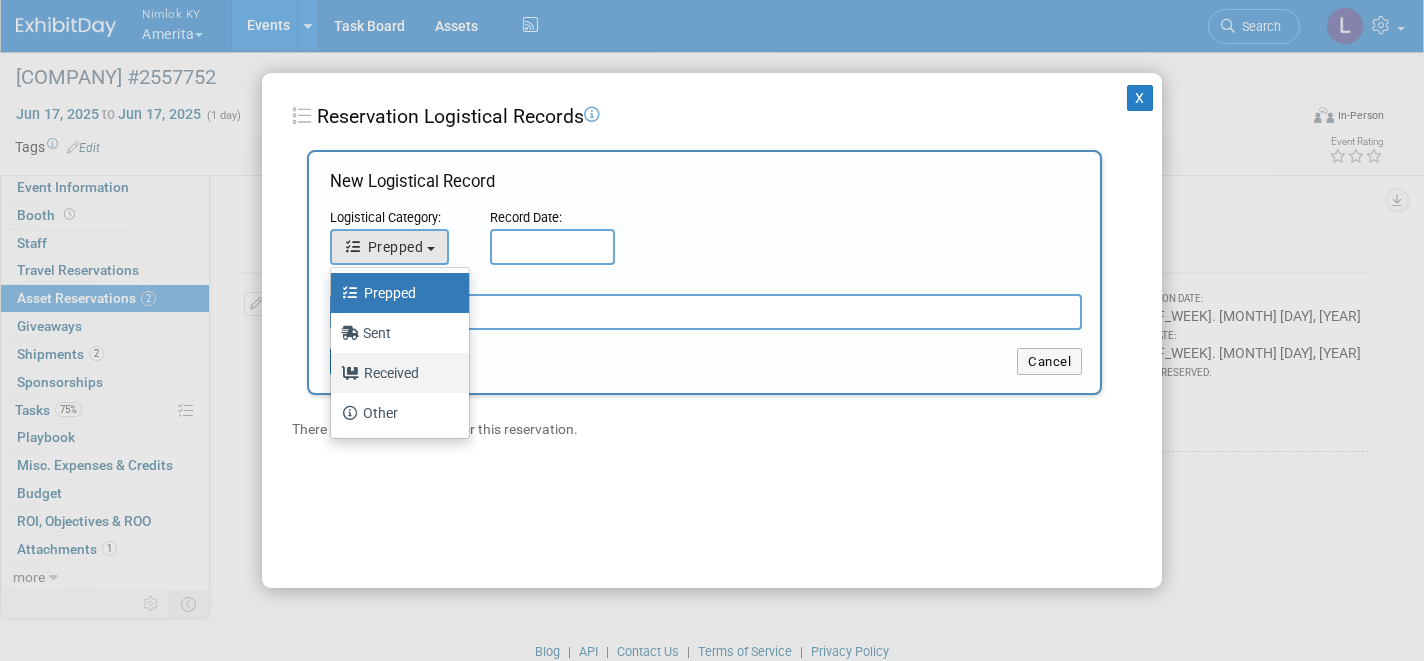 click on "Received" at bounding box center [395, 293] 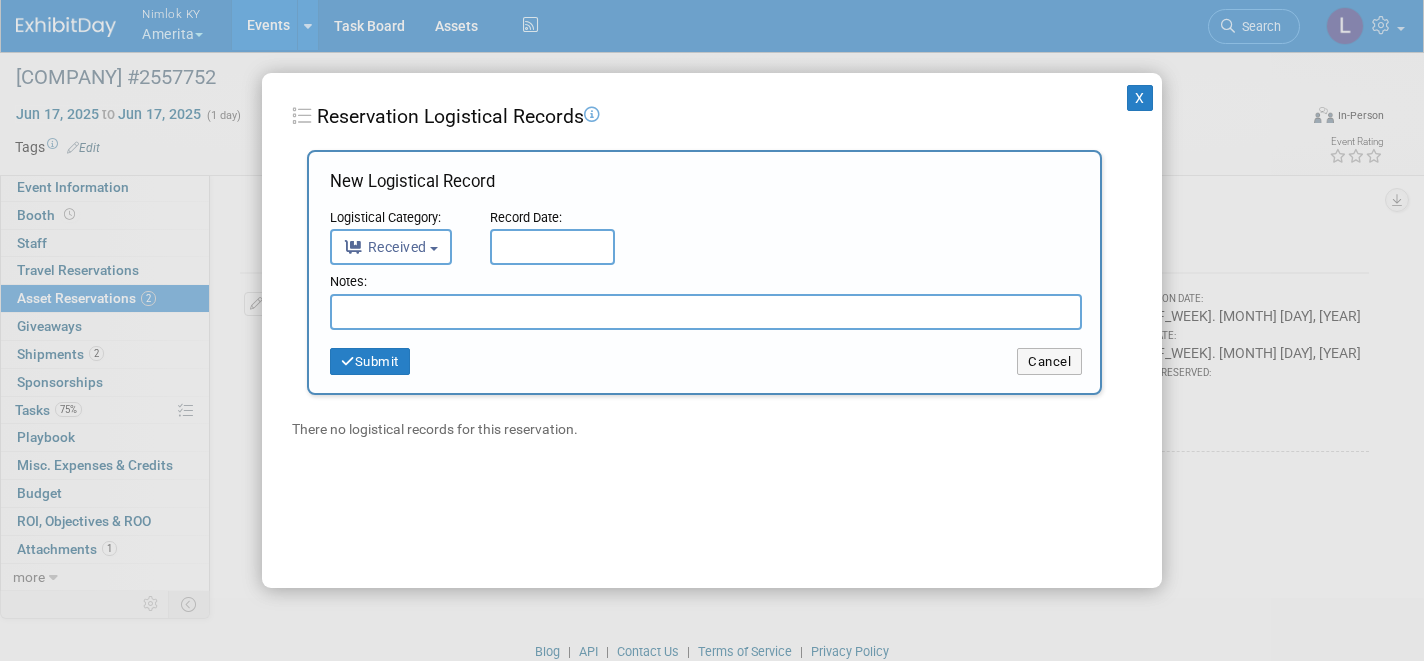 click at bounding box center (552, 247) 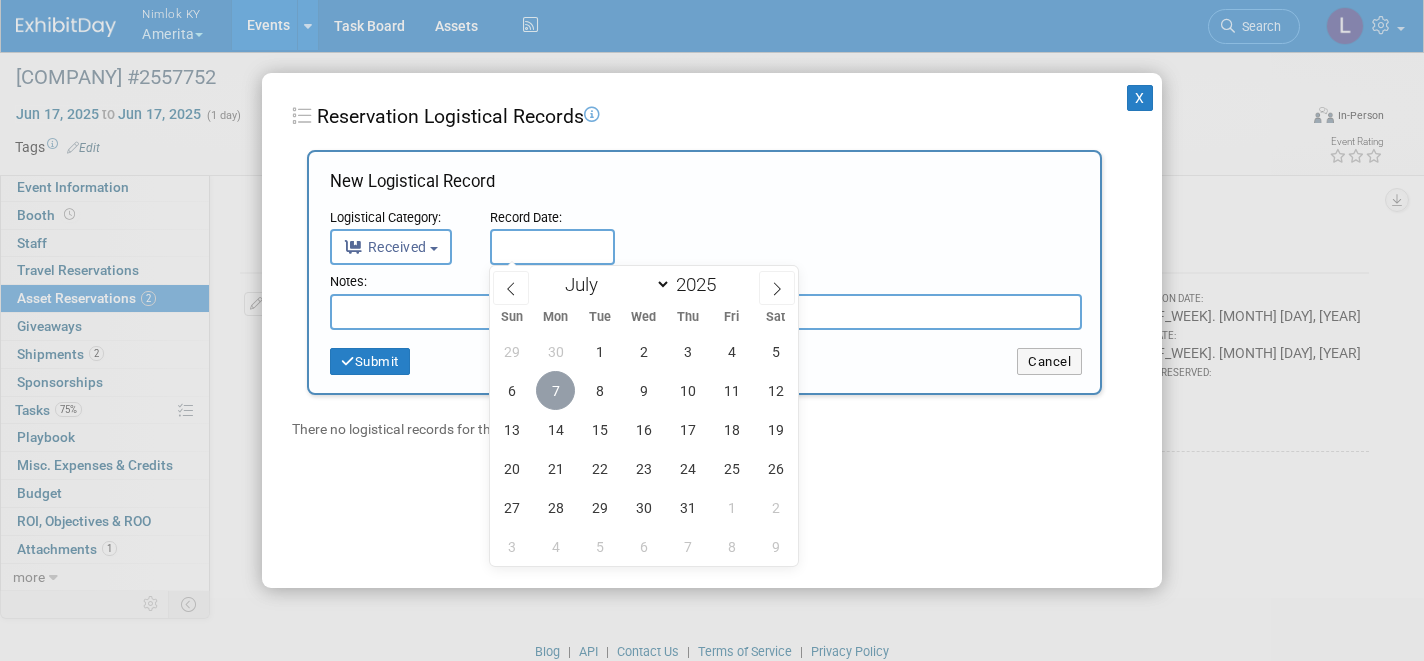 click on "7" at bounding box center (555, 390) 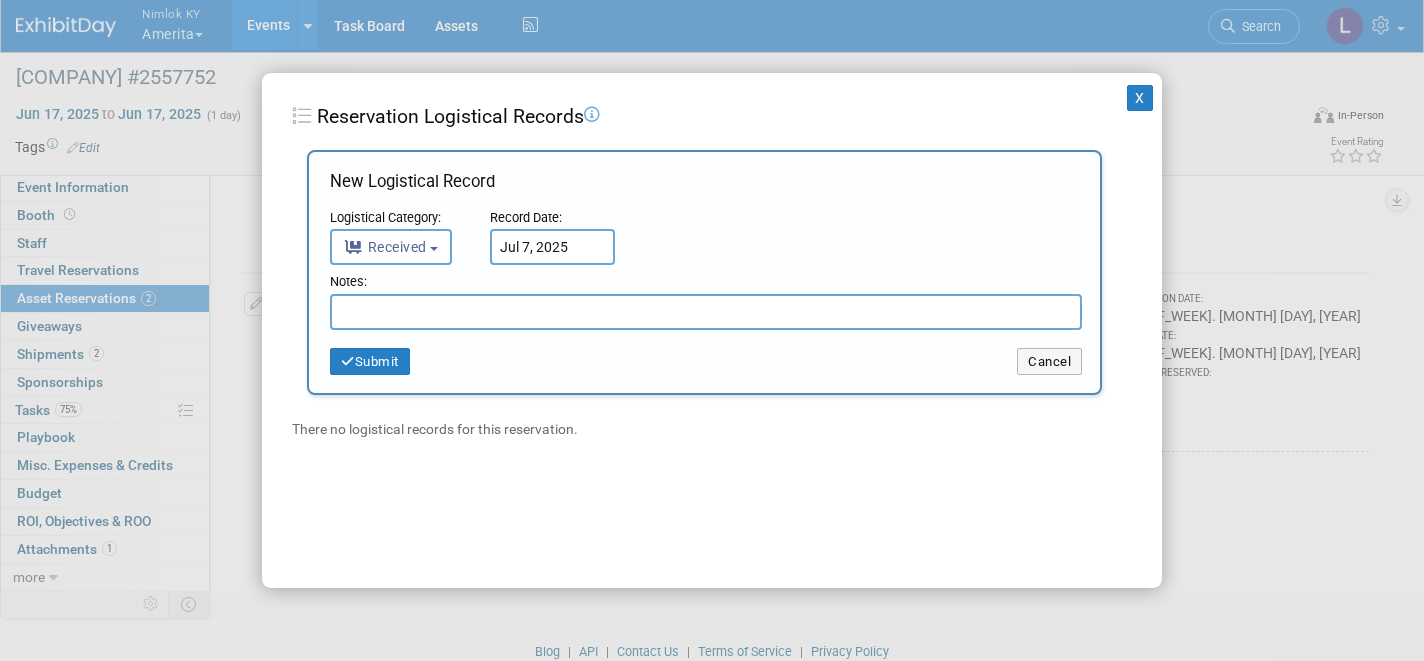 click at bounding box center [706, 312] 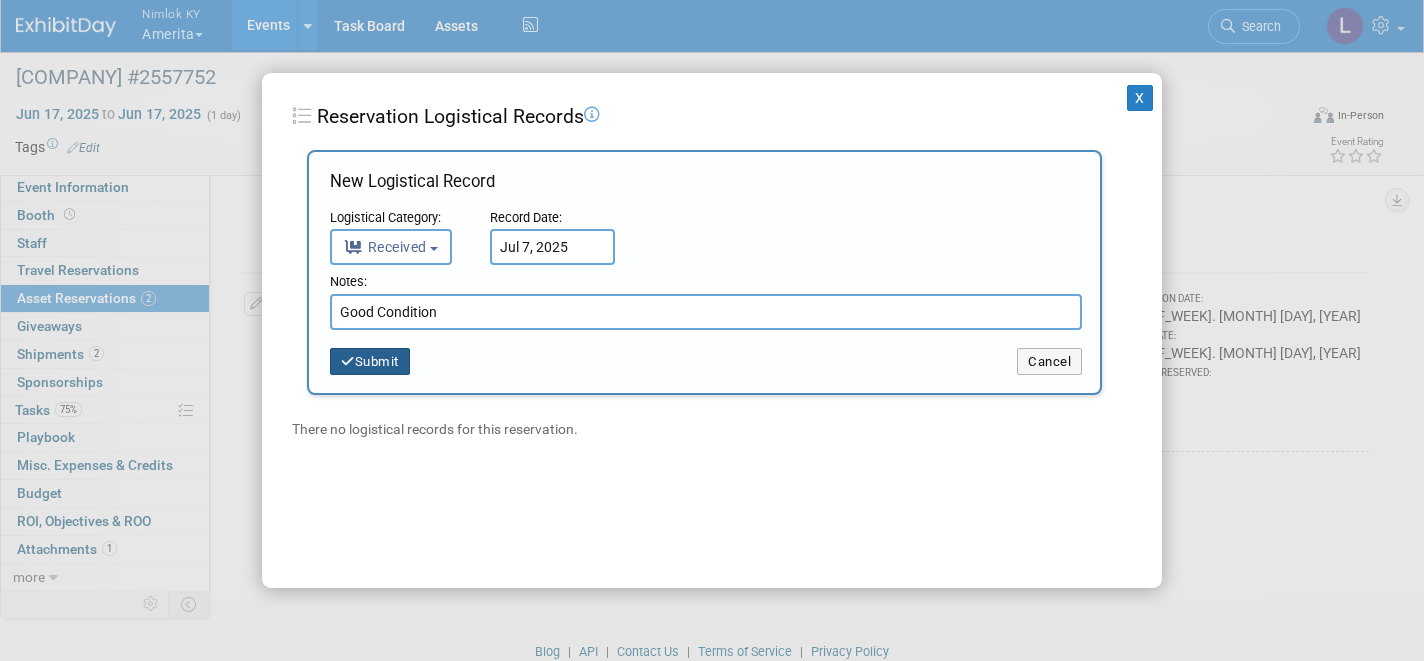 type on "Good Condition" 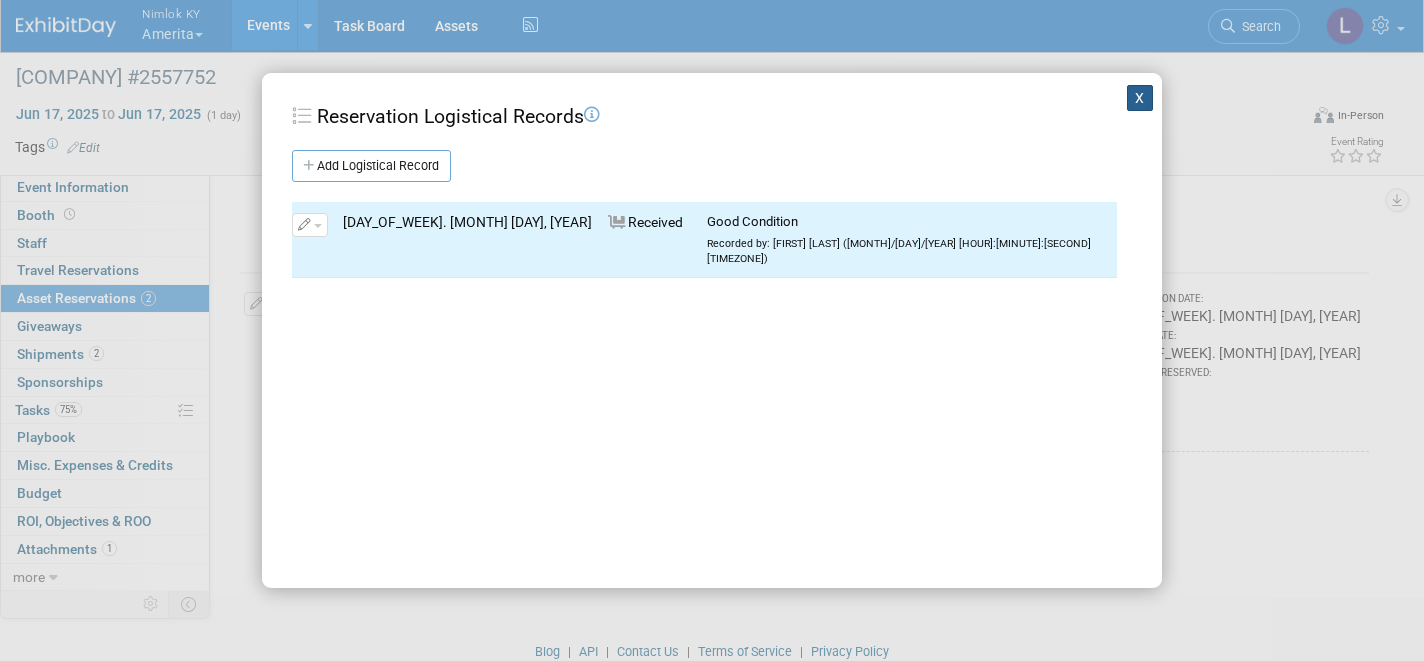 click on "X" at bounding box center [1140, 98] 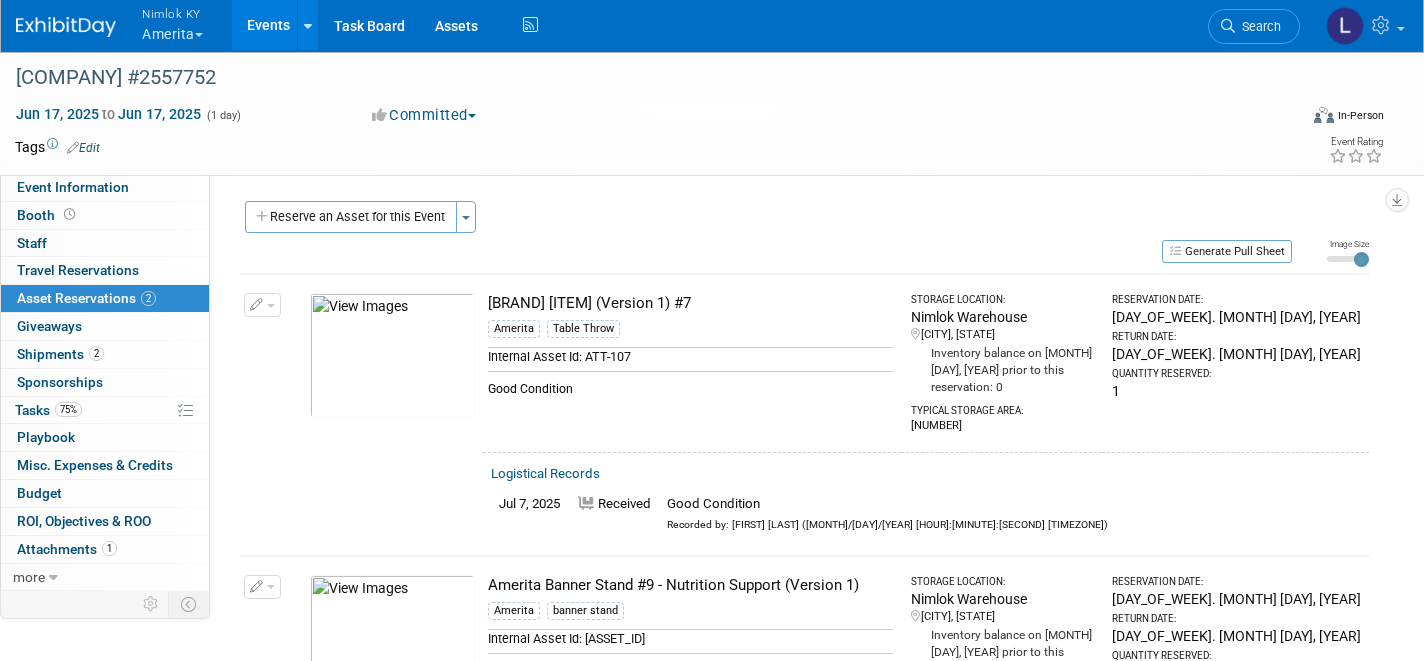 scroll, scrollTop: 0, scrollLeft: 0, axis: both 